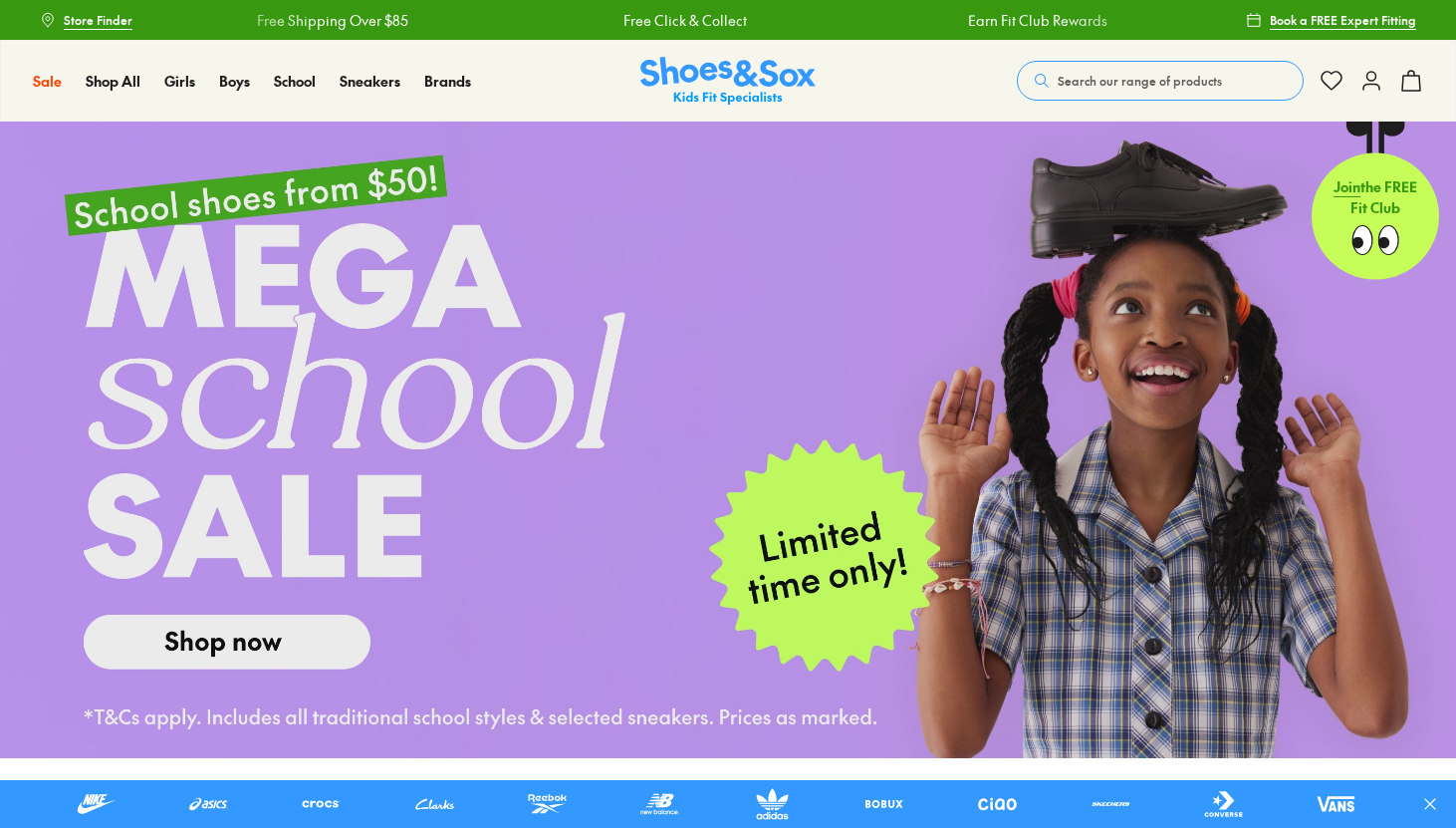 scroll, scrollTop: 0, scrollLeft: 0, axis: both 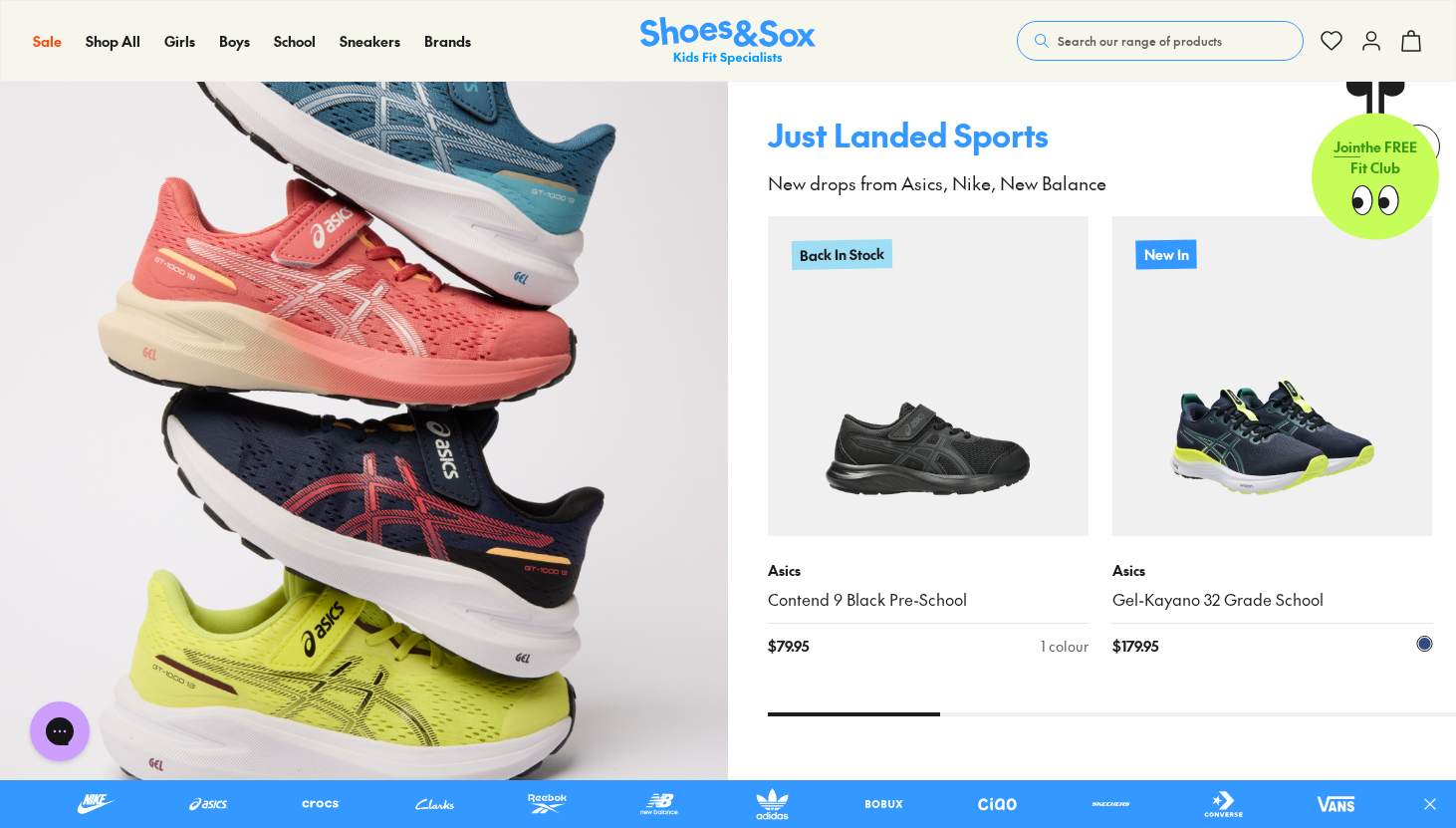 click at bounding box center [1273, 377] 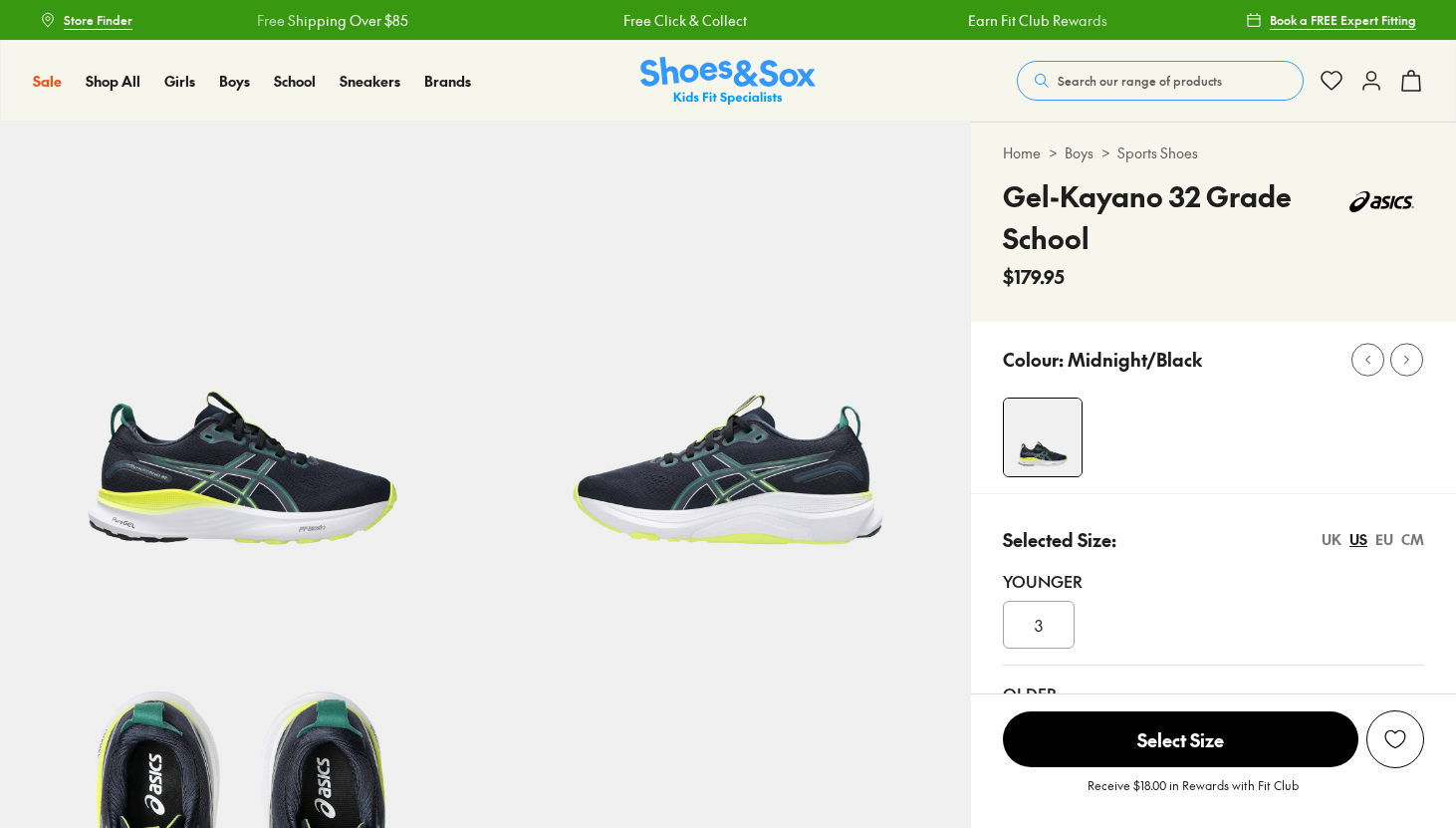 scroll, scrollTop: 0, scrollLeft: 0, axis: both 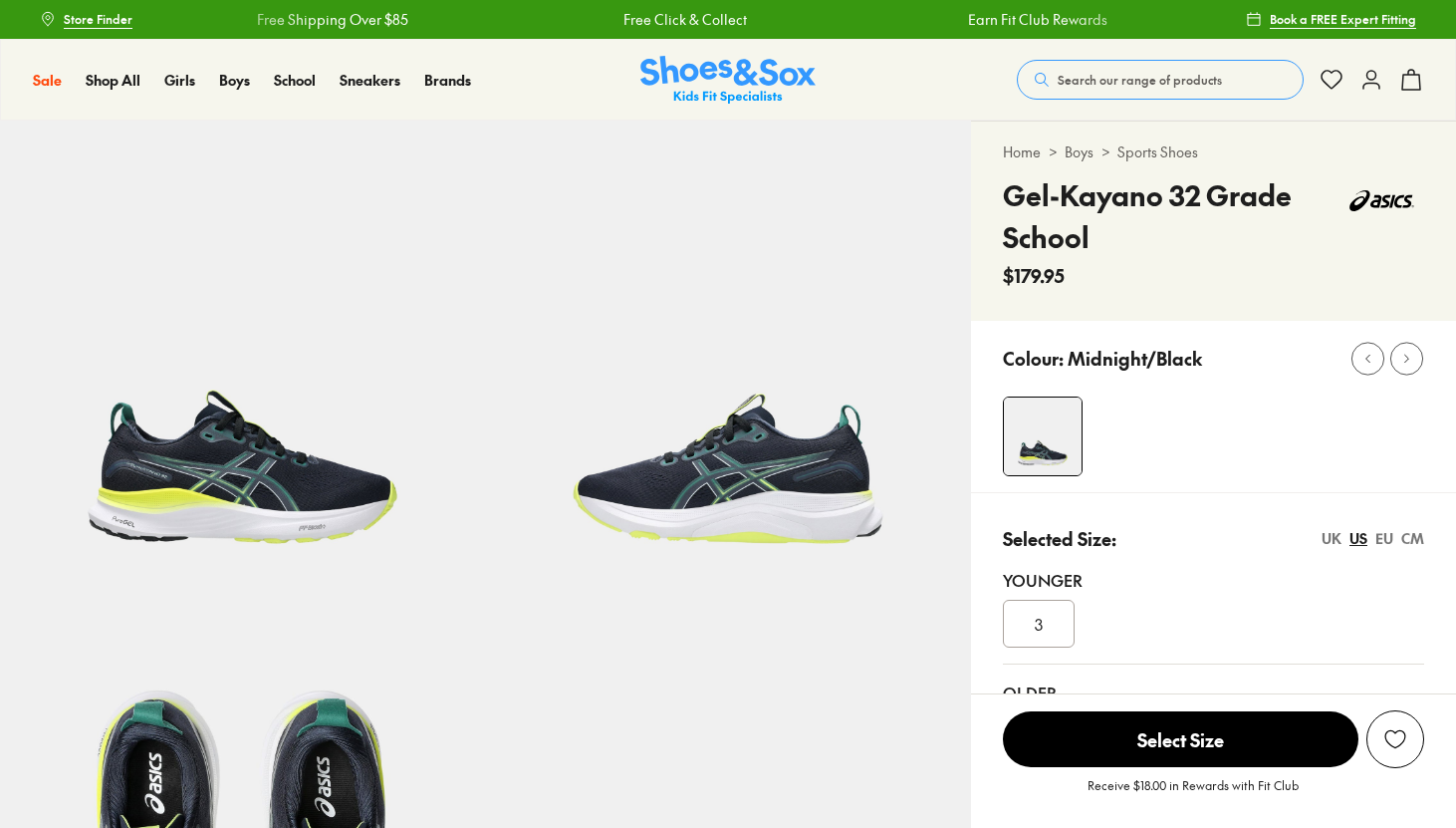 select on "*" 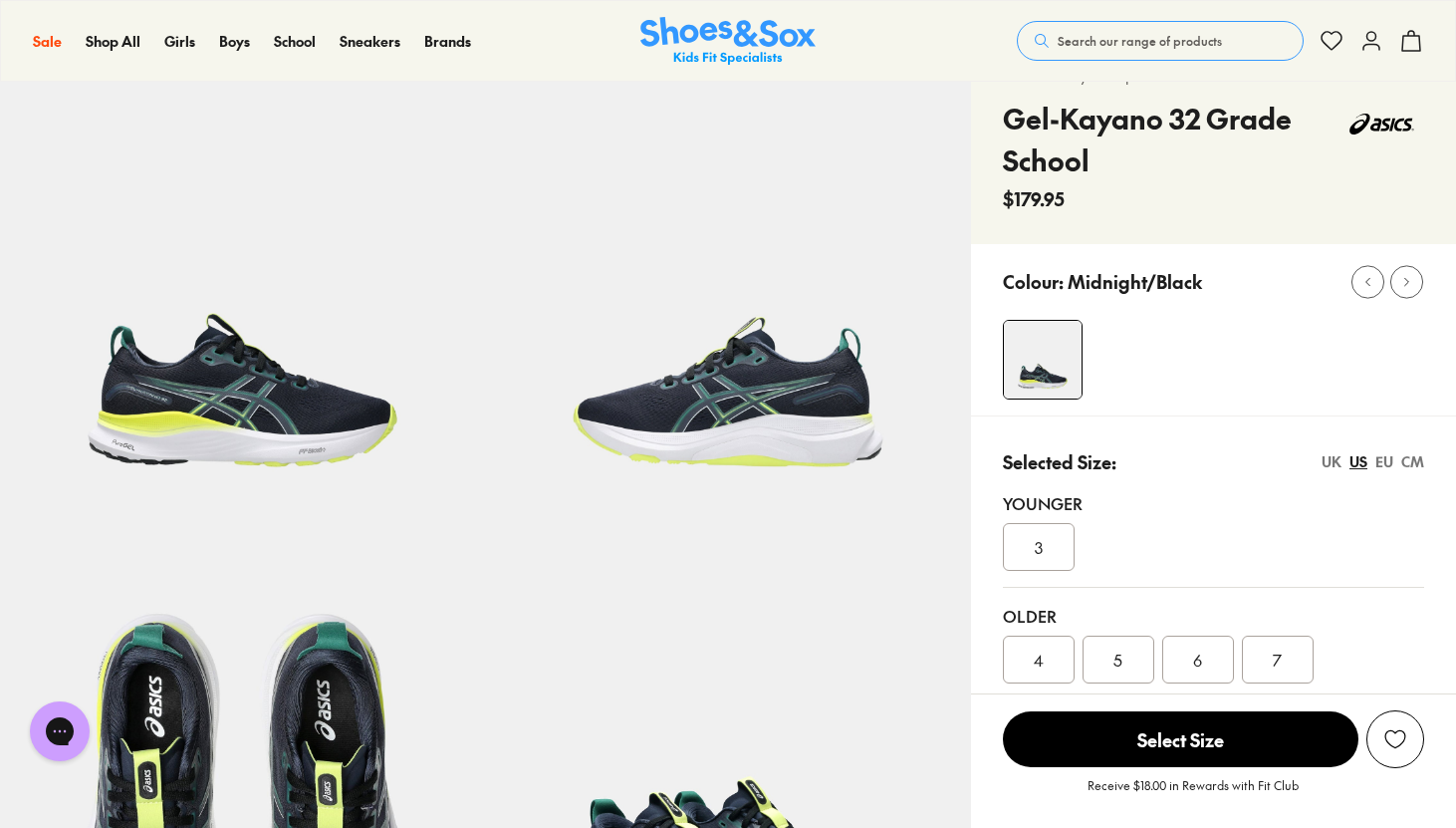 scroll, scrollTop: 0, scrollLeft: 0, axis: both 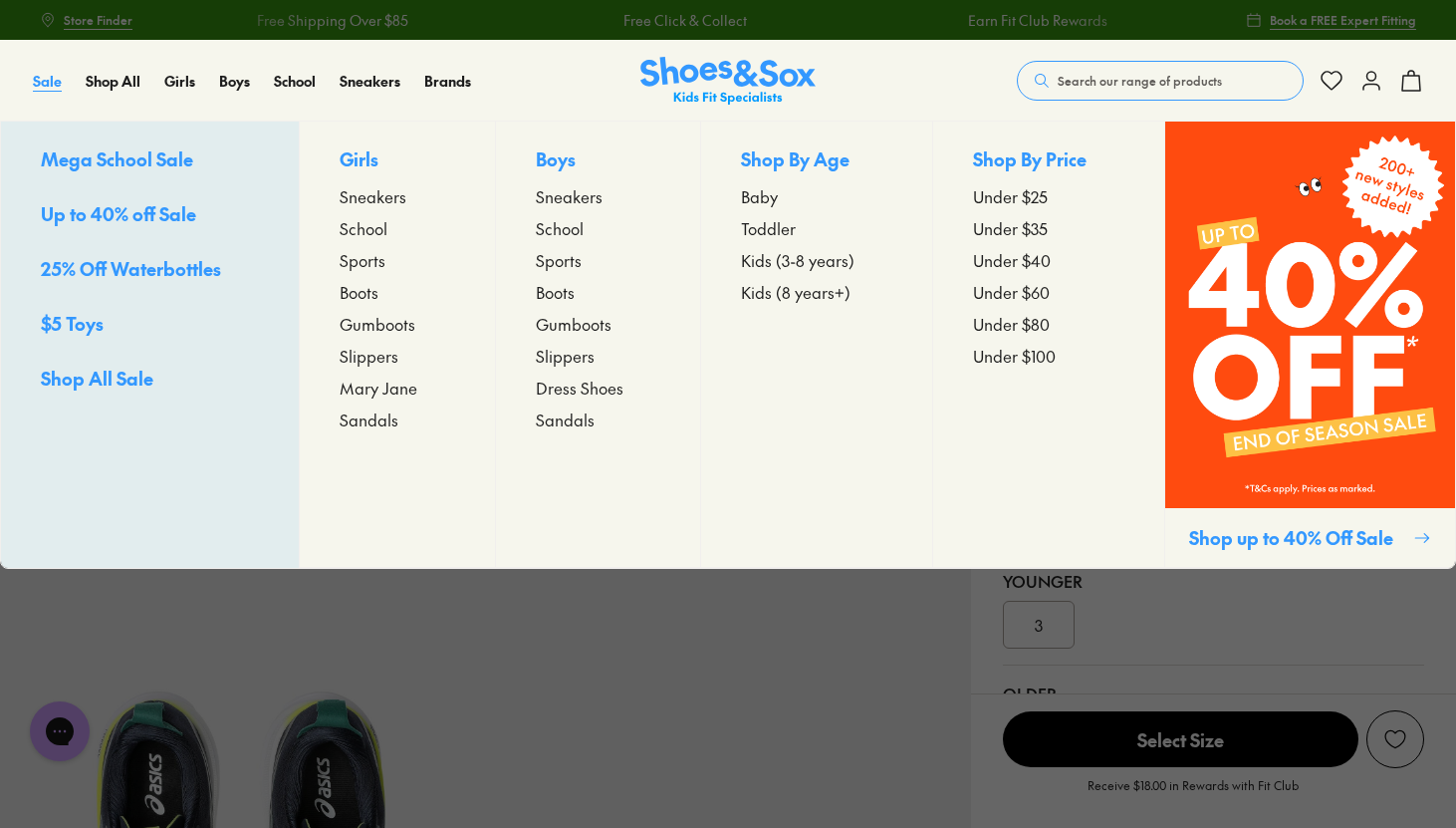 click on "Sale" at bounding box center (47, 81) 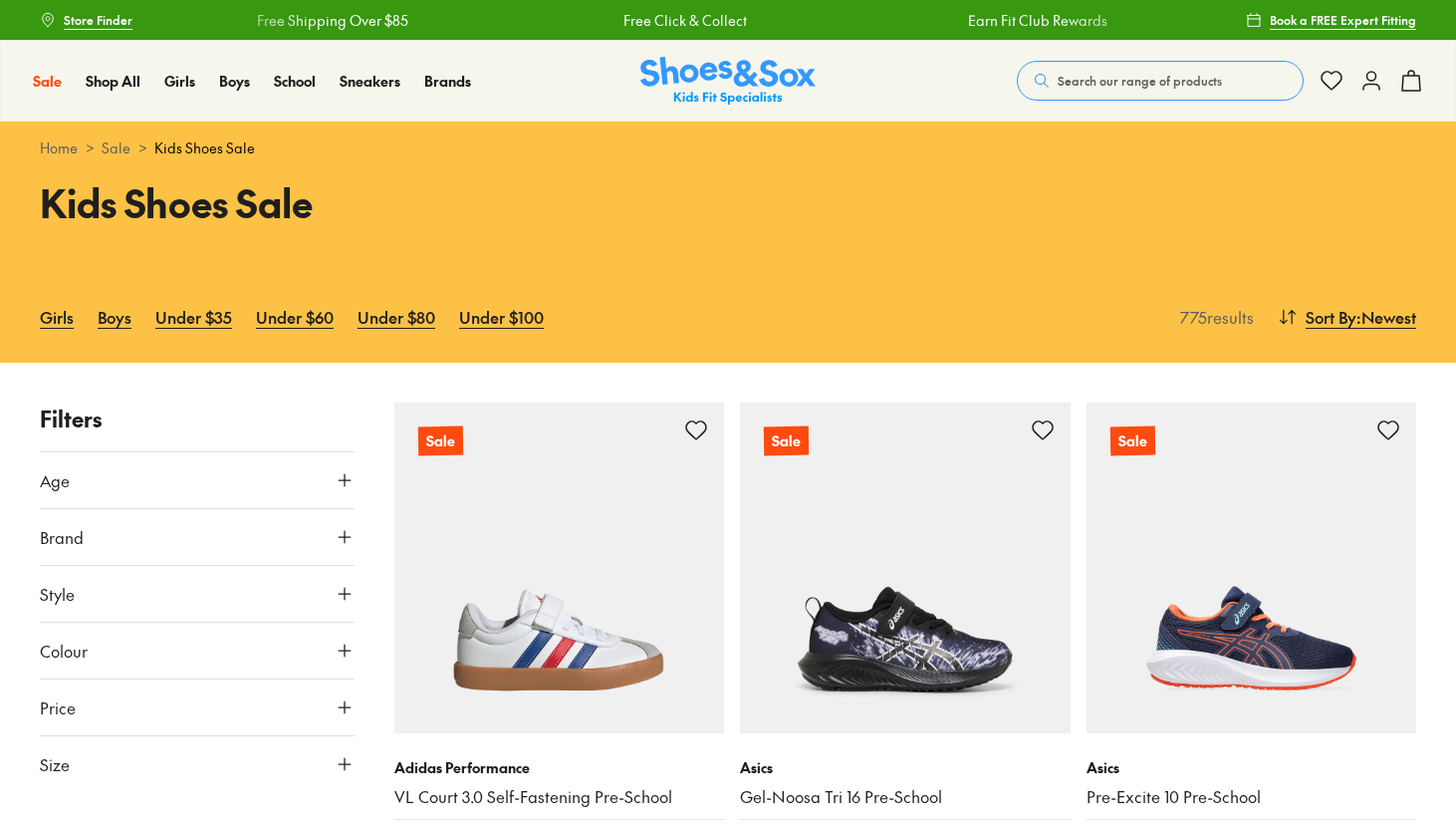 scroll, scrollTop: 0, scrollLeft: 0, axis: both 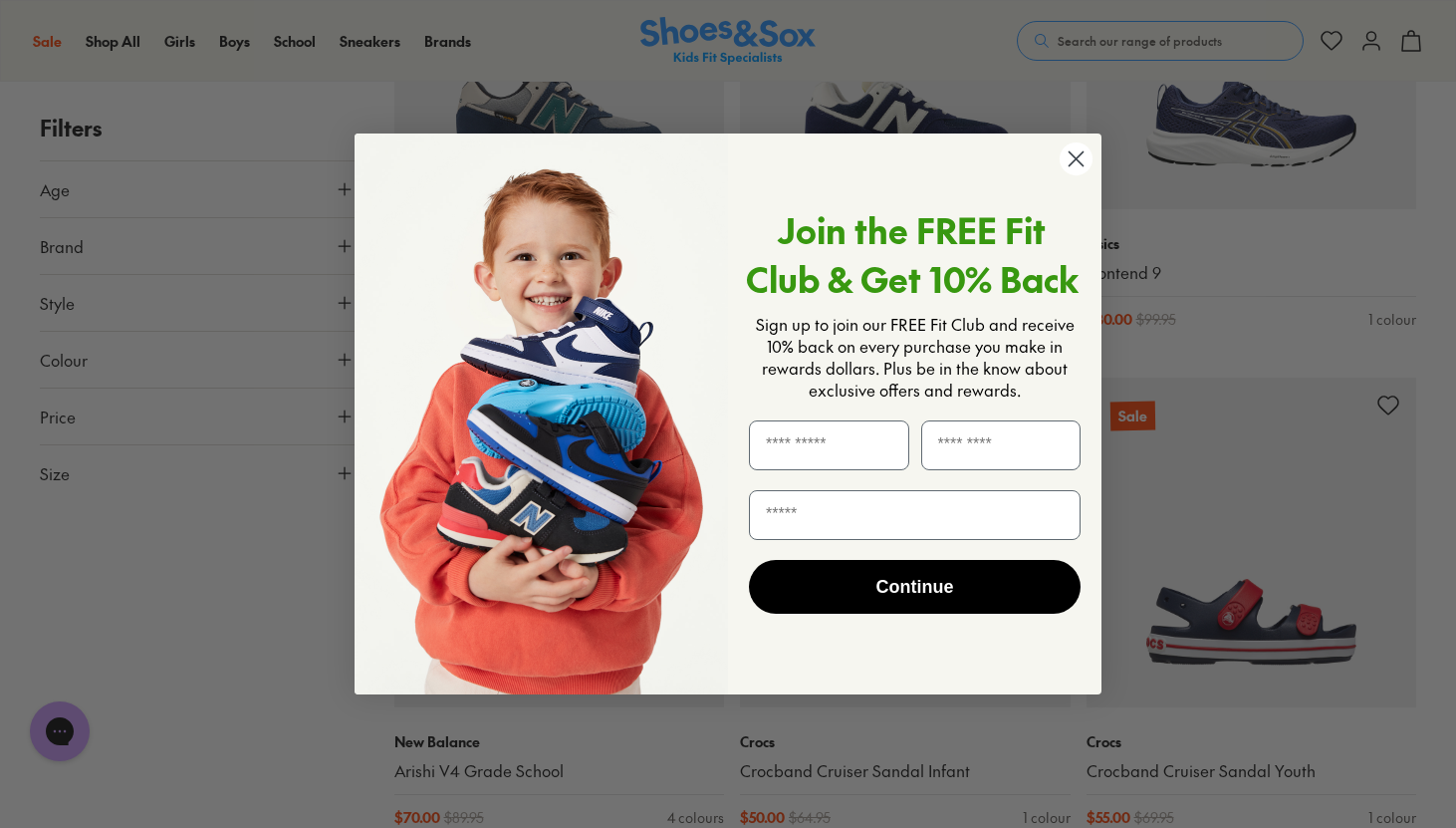 click 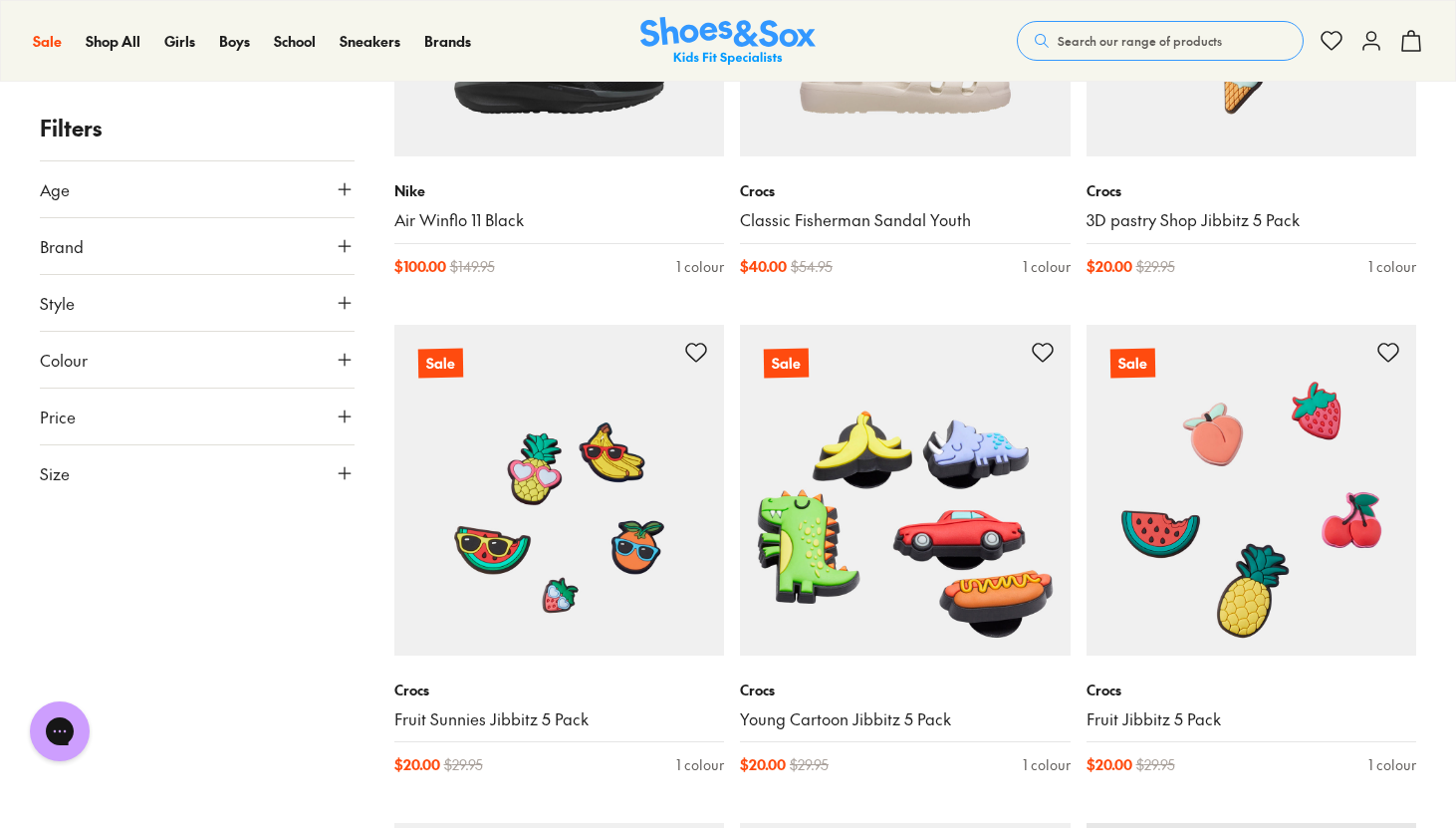 scroll, scrollTop: 6349, scrollLeft: 0, axis: vertical 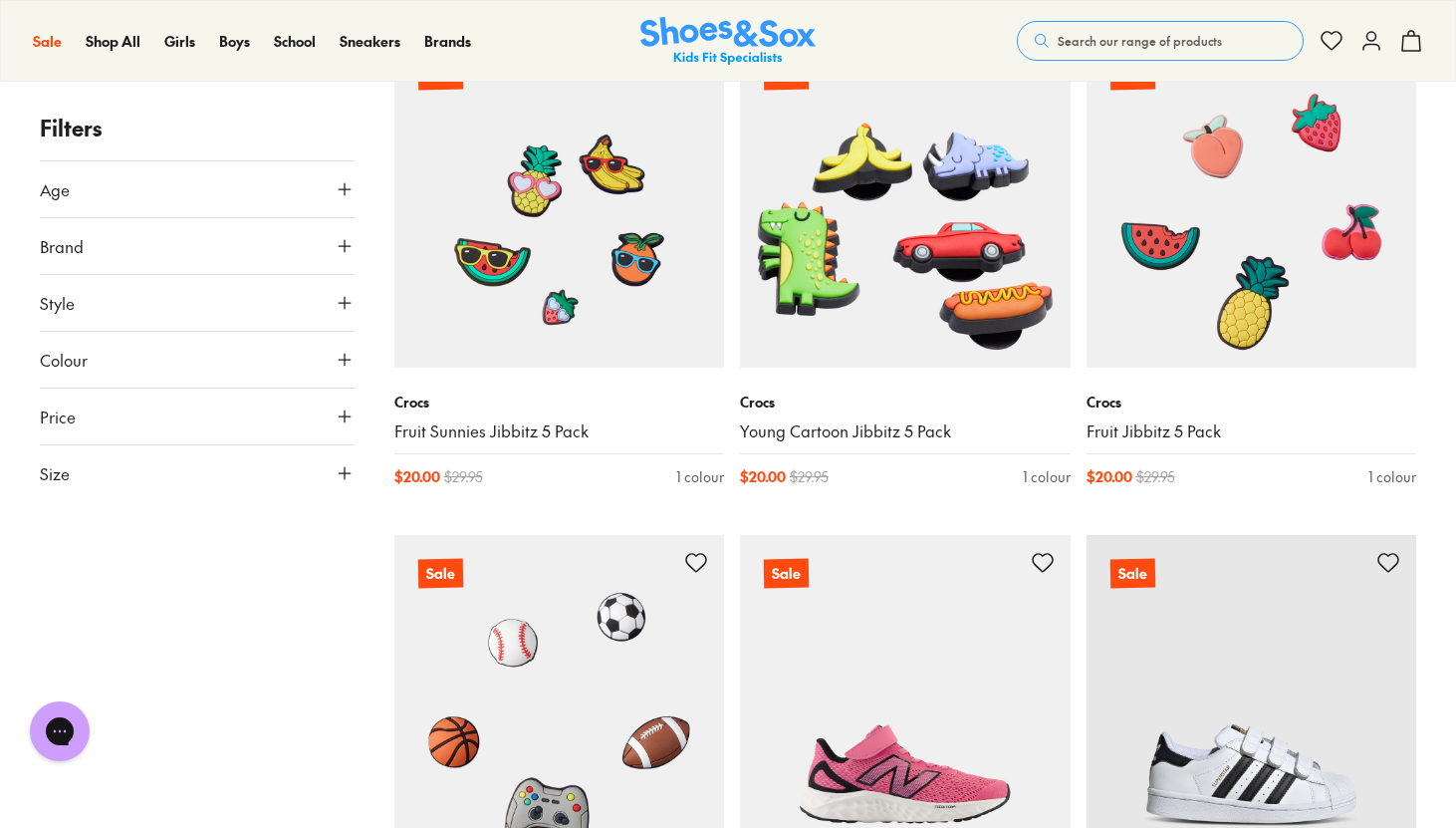 click 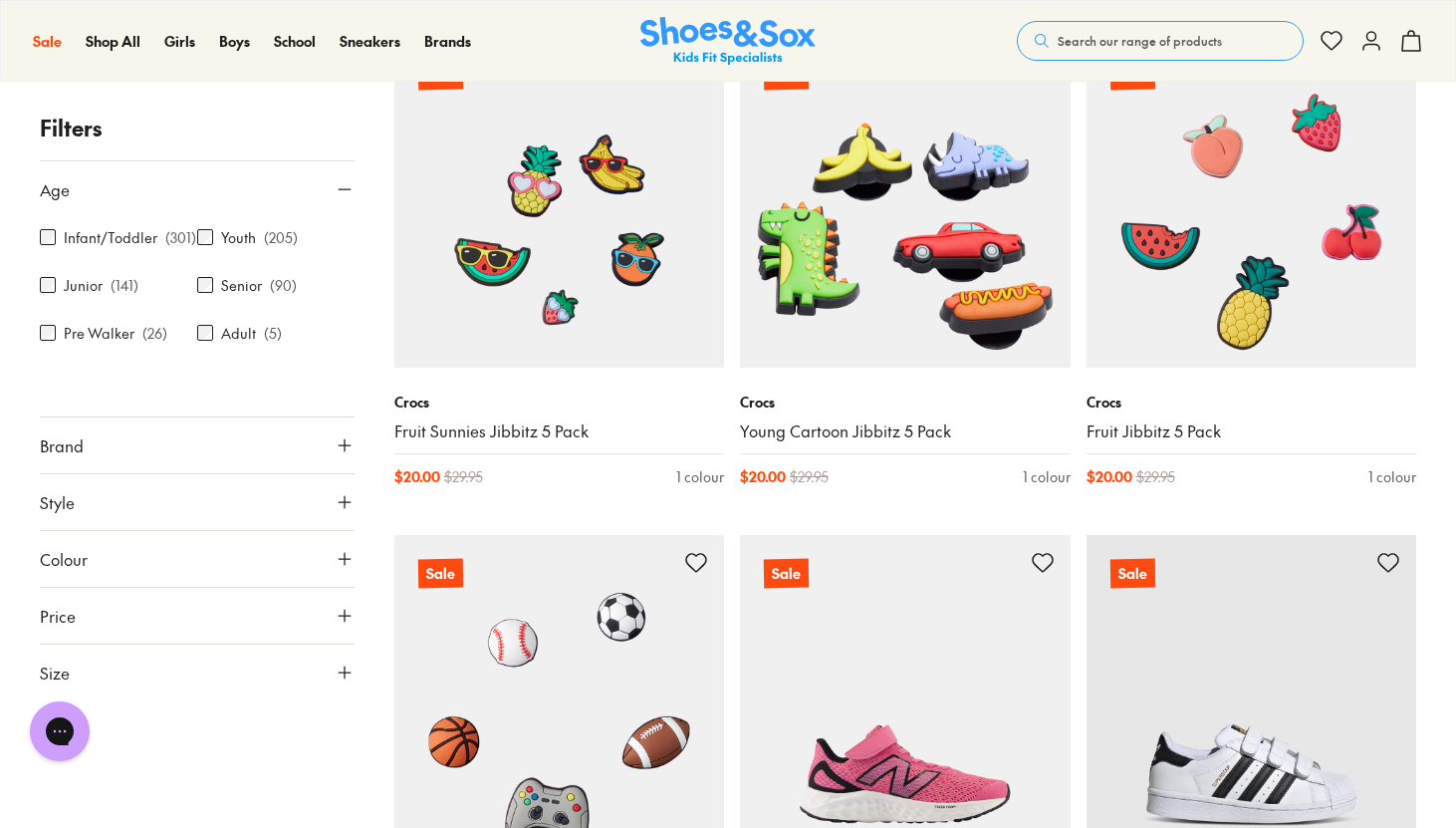 click on "Brand" at bounding box center [197, 445] 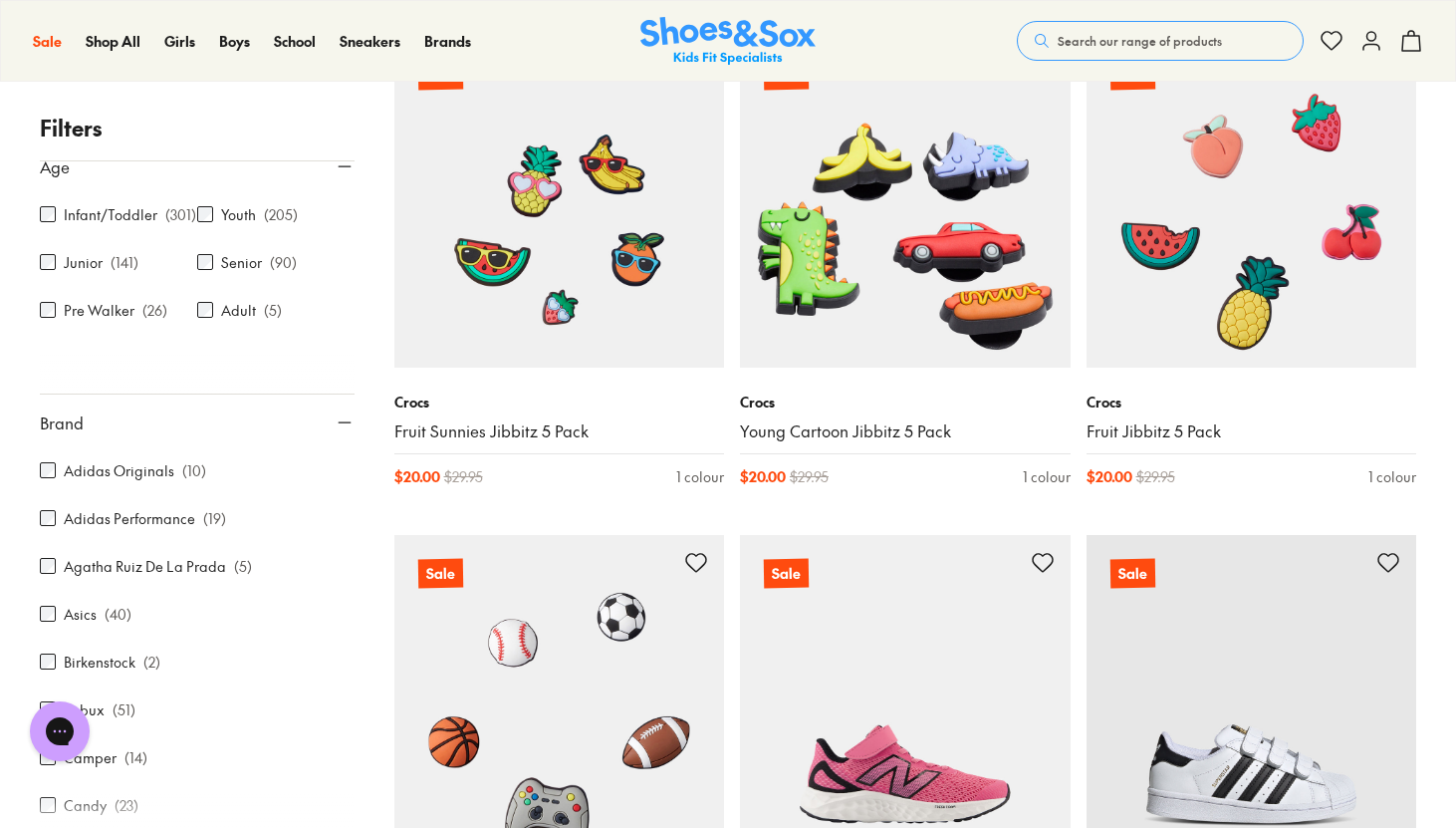 scroll, scrollTop: 29, scrollLeft: 0, axis: vertical 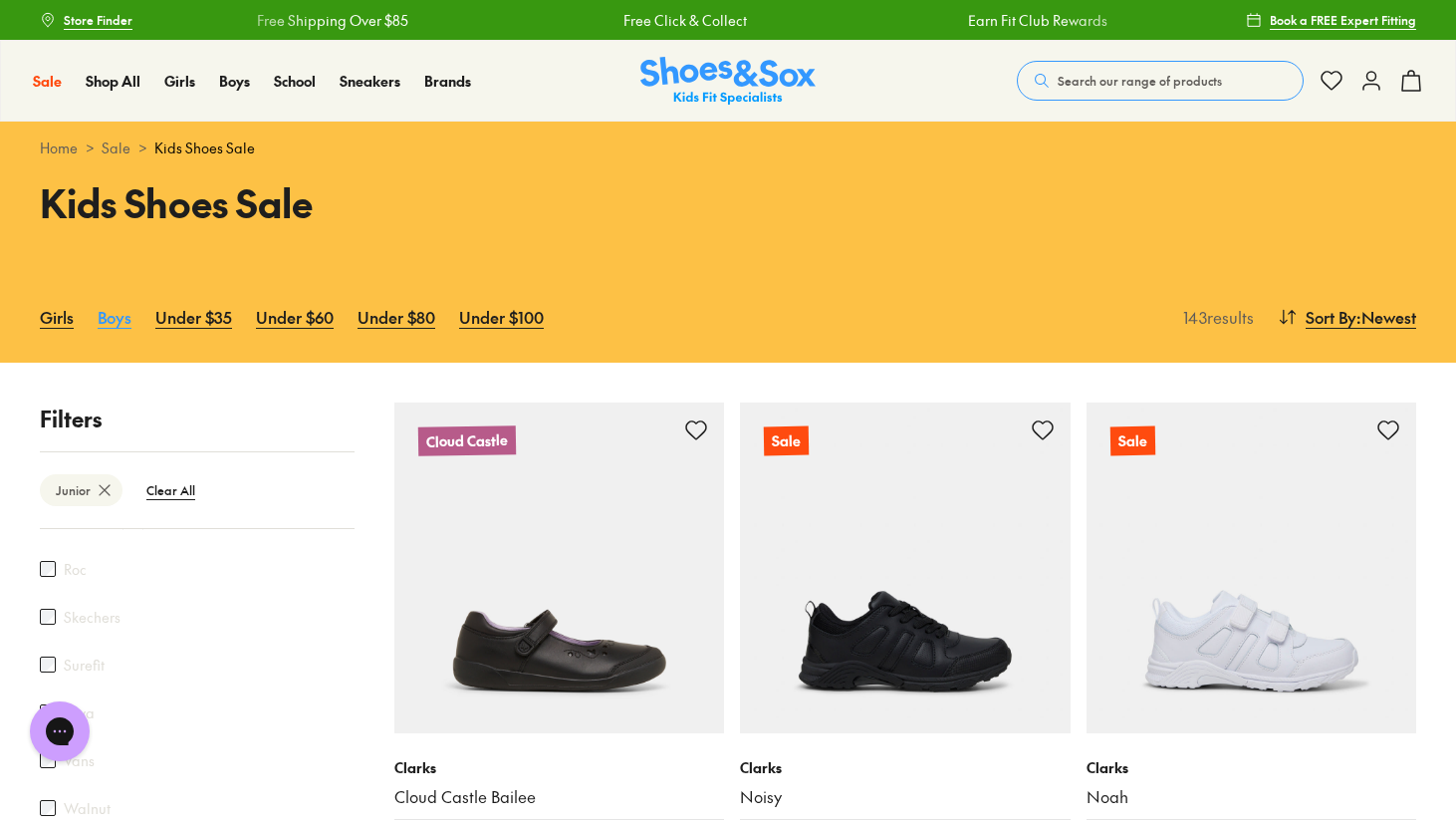 click on "Boys" at bounding box center (115, 317) 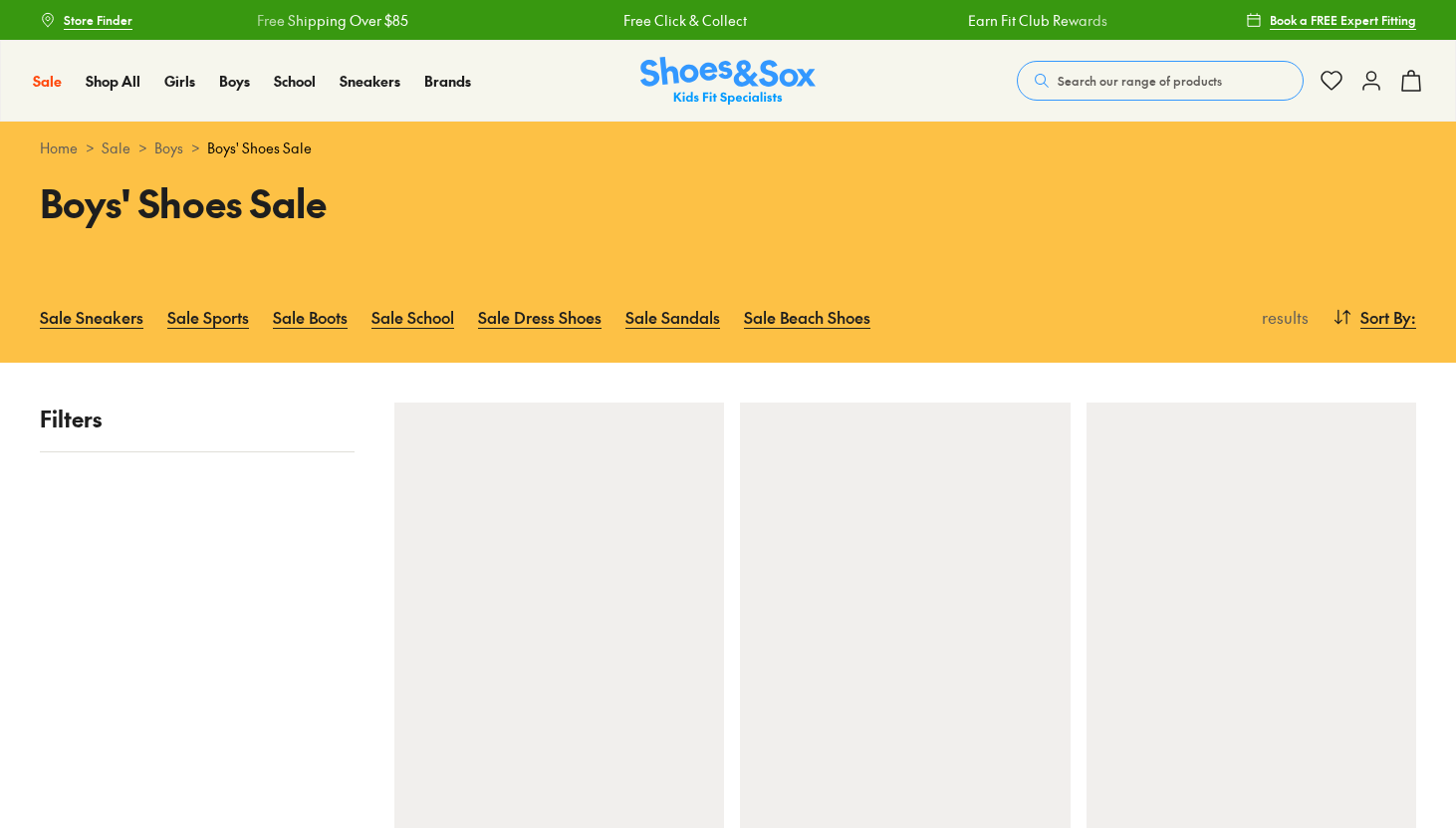 scroll, scrollTop: 0, scrollLeft: 0, axis: both 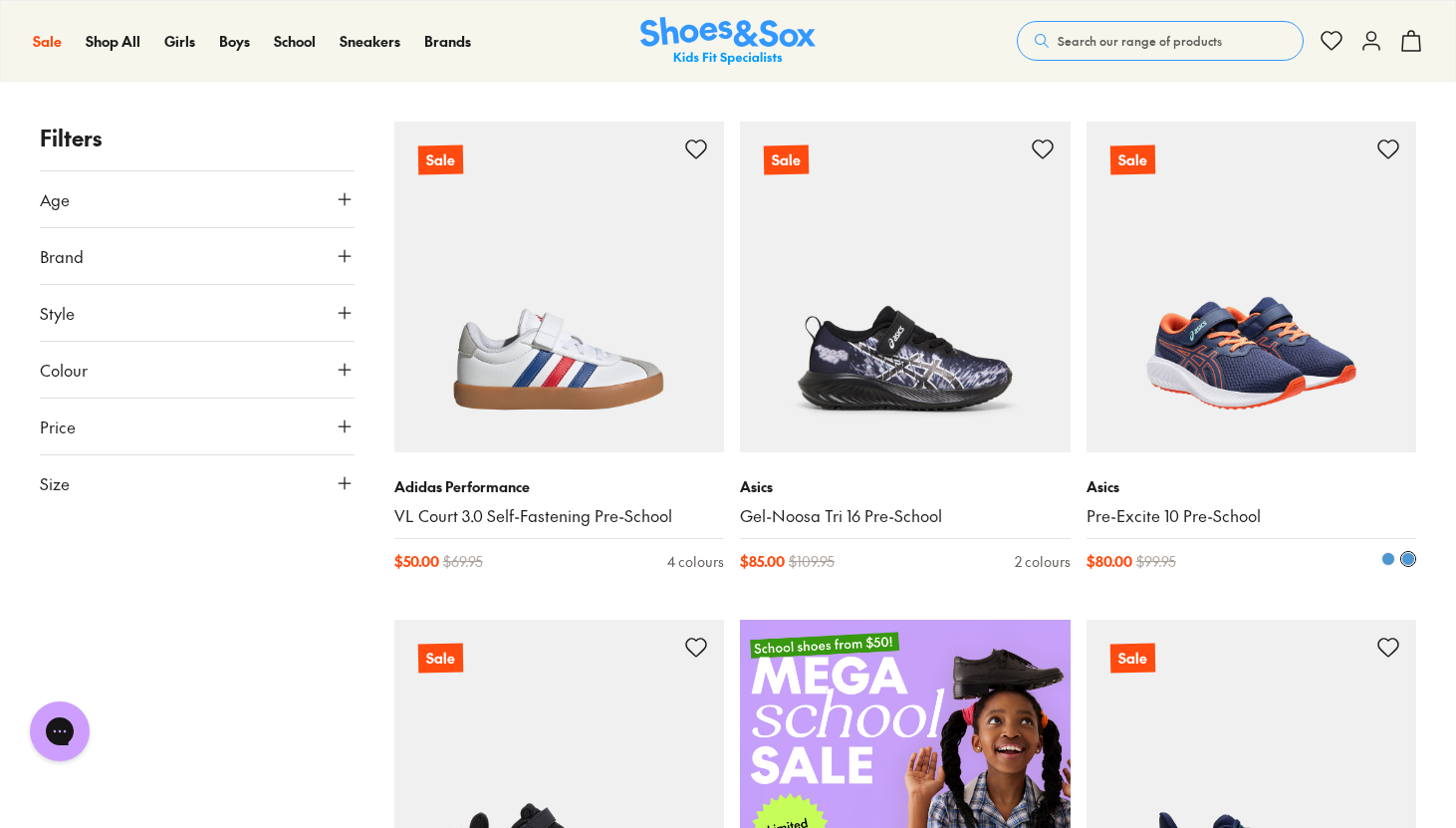 click at bounding box center (1252, 287) 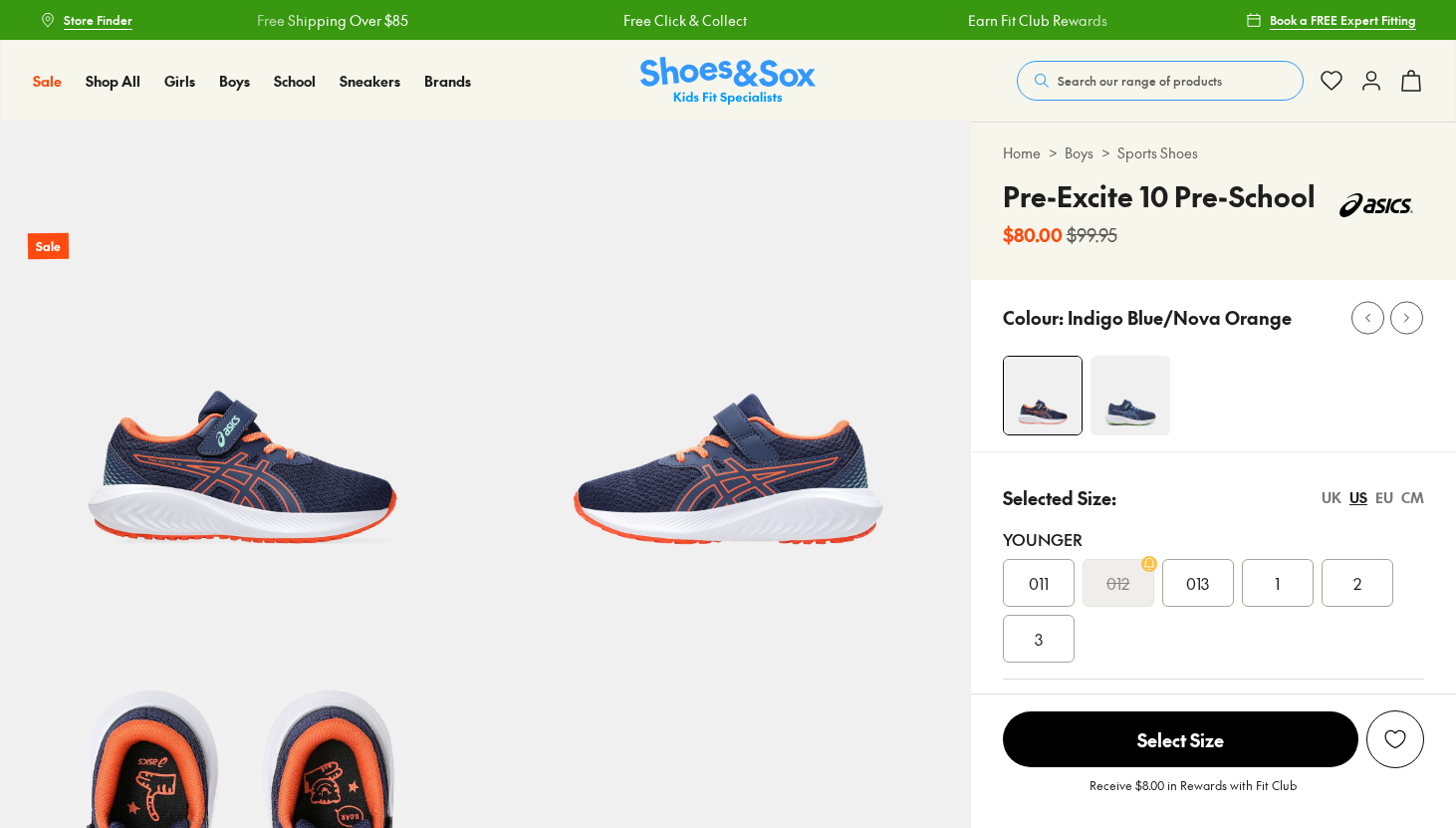 scroll, scrollTop: 0, scrollLeft: 0, axis: both 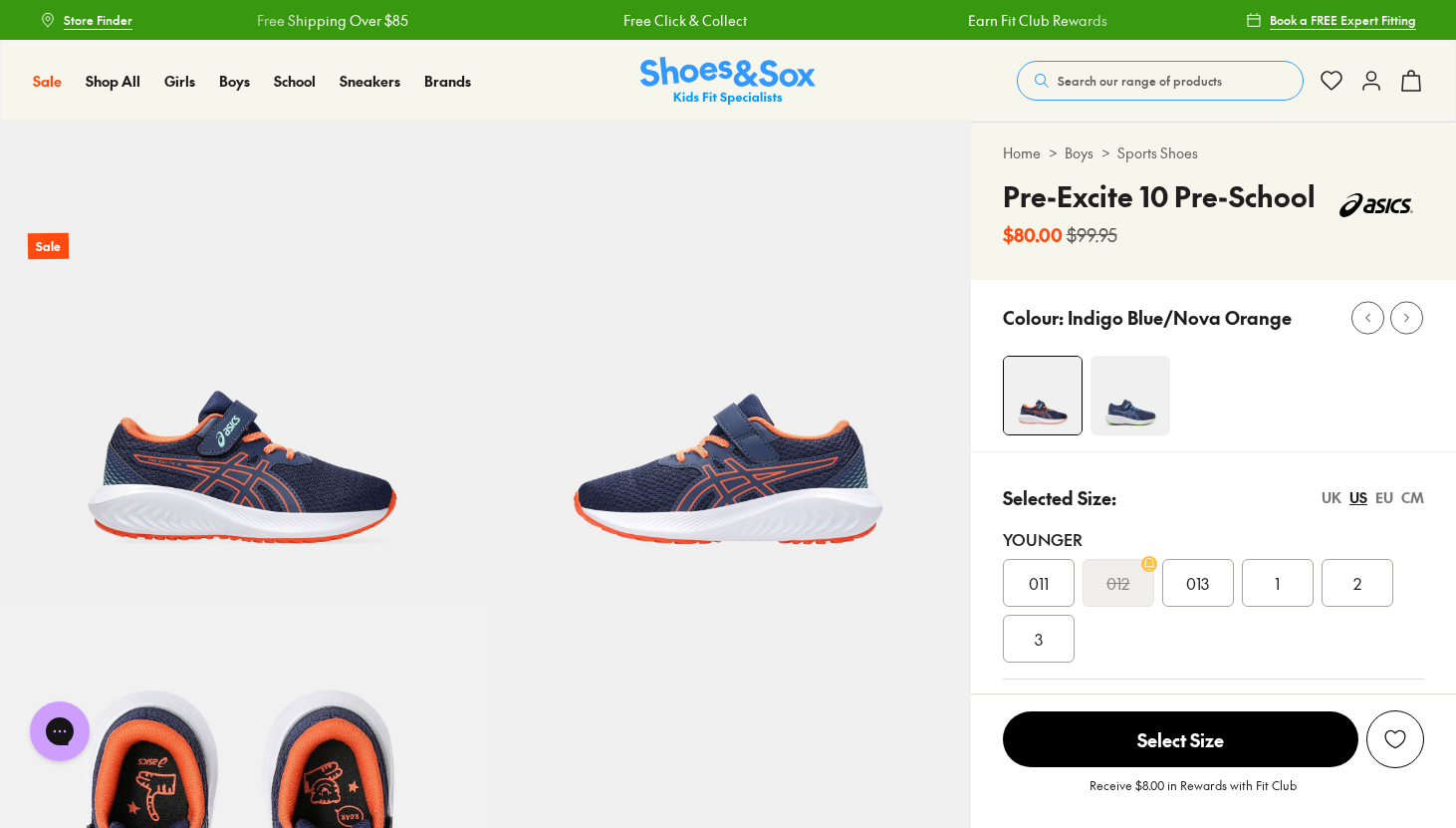 click at bounding box center [1130, 396] 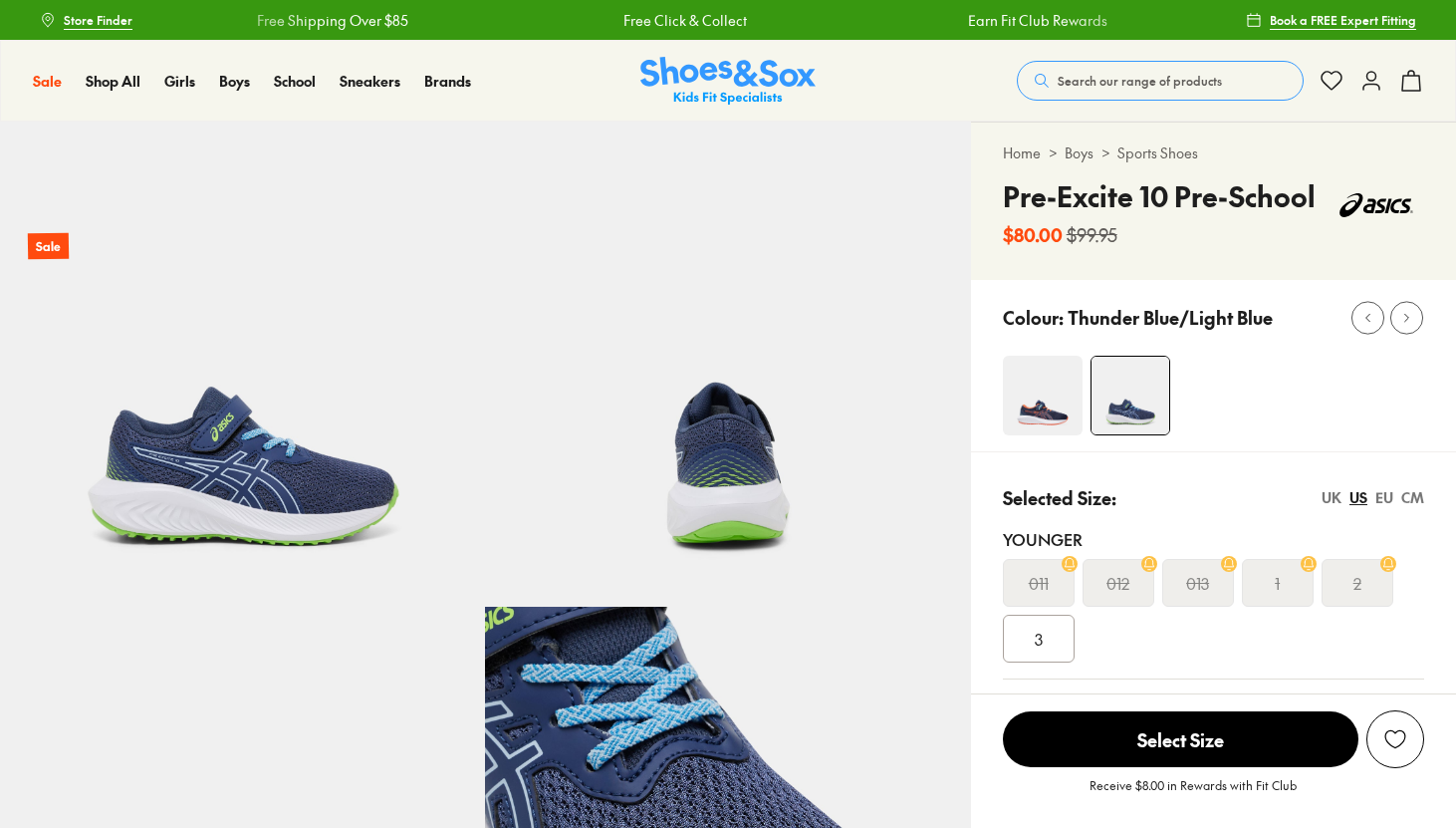 scroll, scrollTop: 0, scrollLeft: 0, axis: both 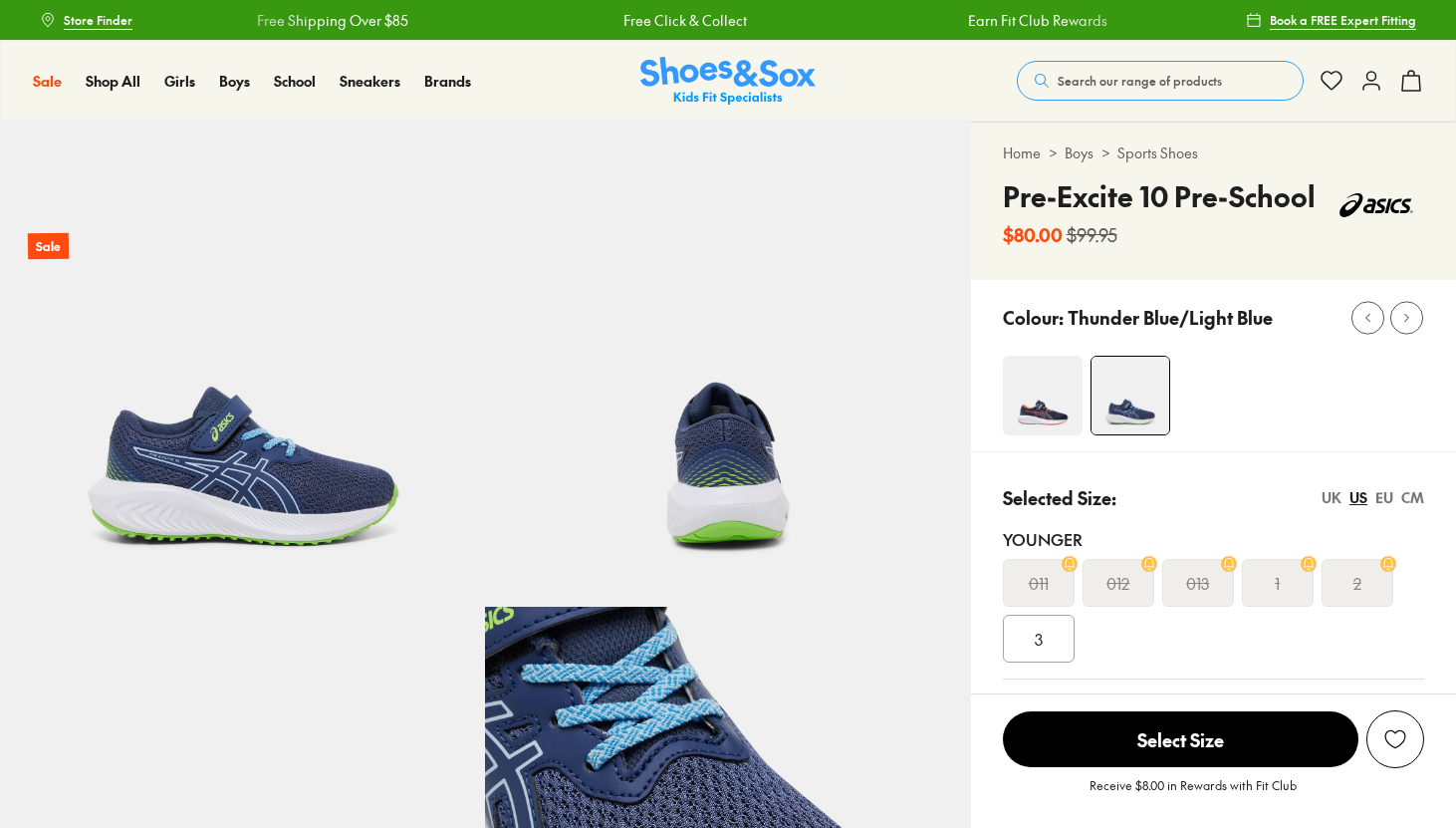 click at bounding box center (1043, 396) 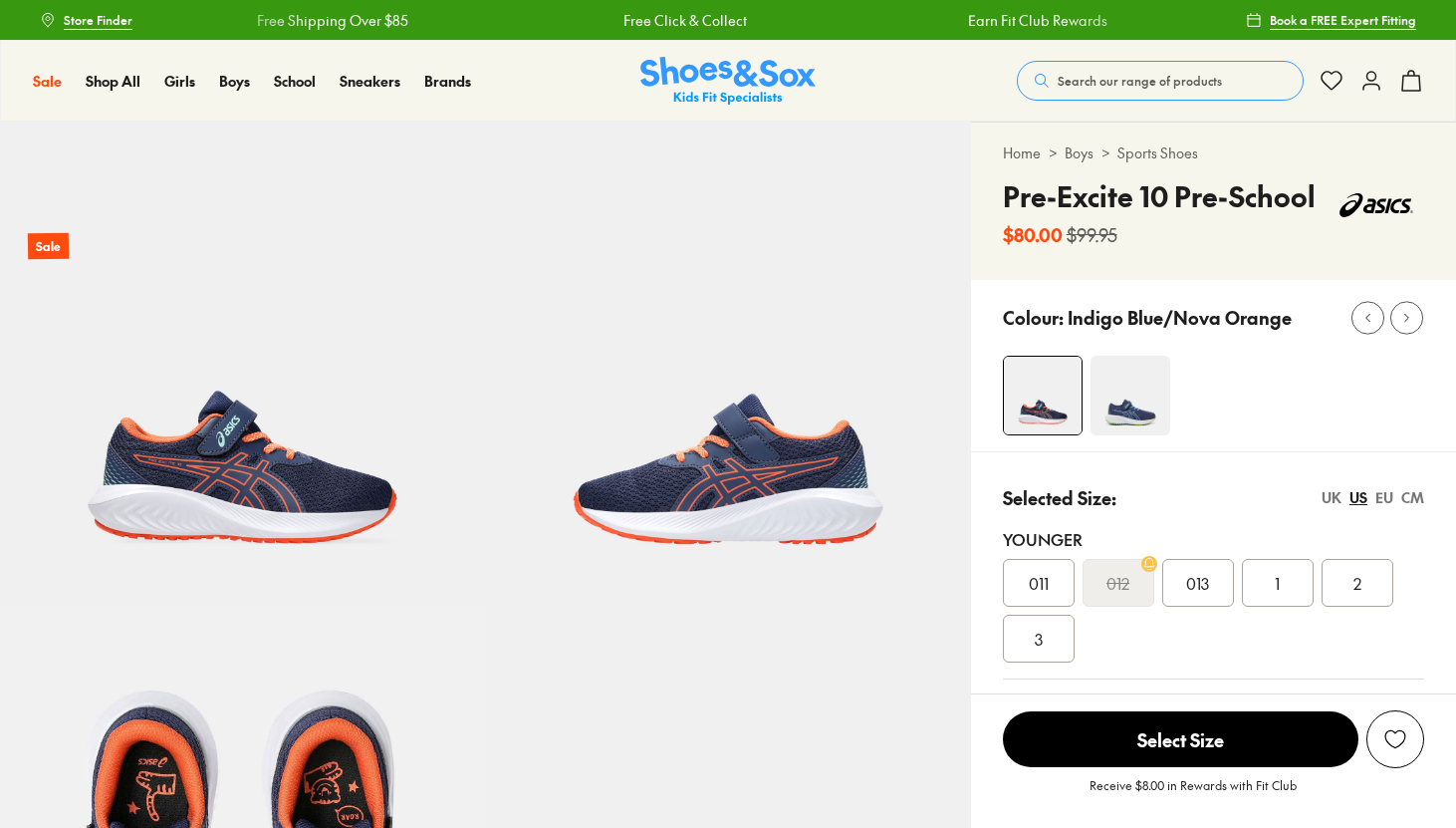 select on "*" 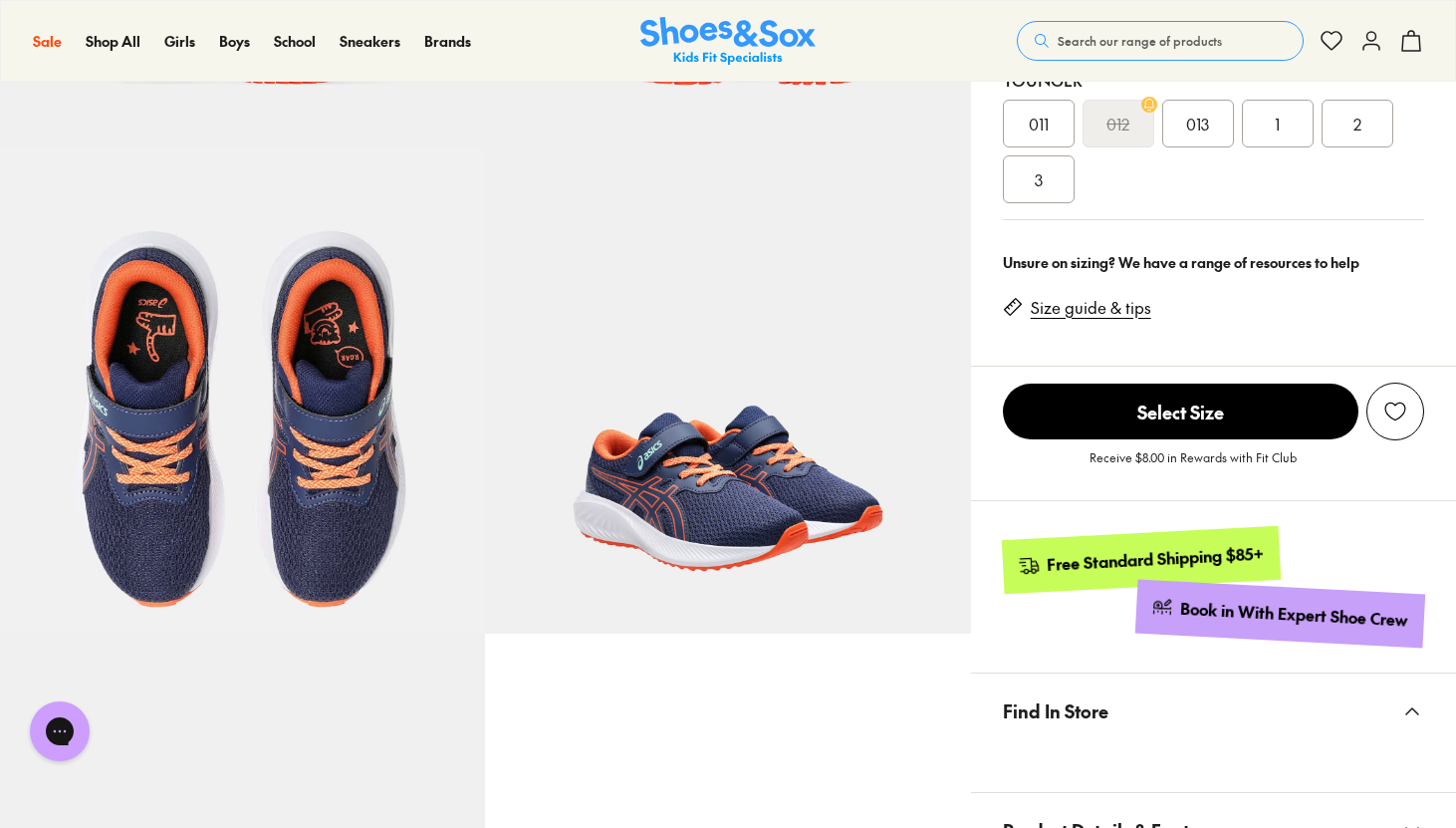 scroll, scrollTop: 476, scrollLeft: 0, axis: vertical 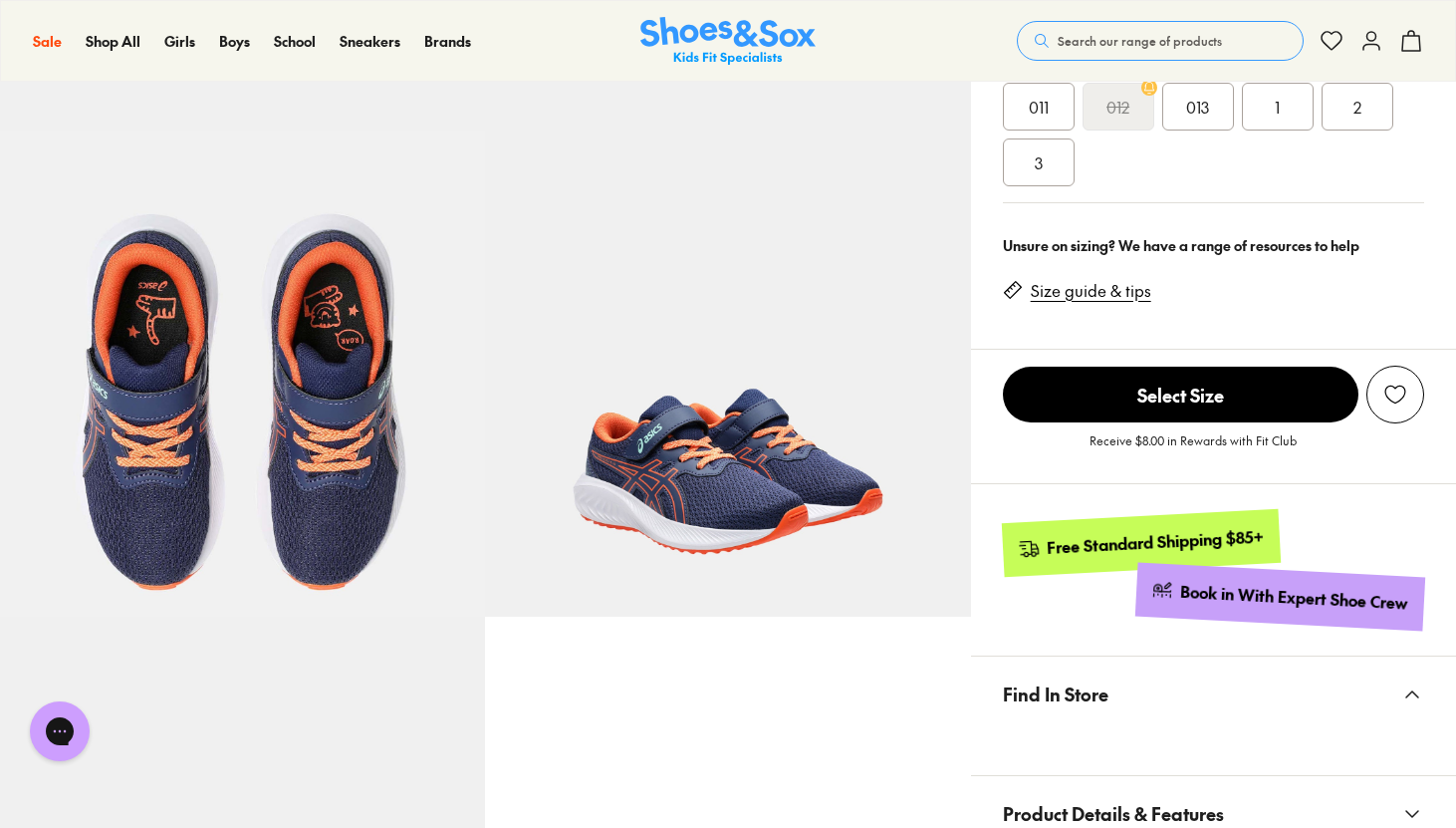 click on "011" at bounding box center (1039, 107) 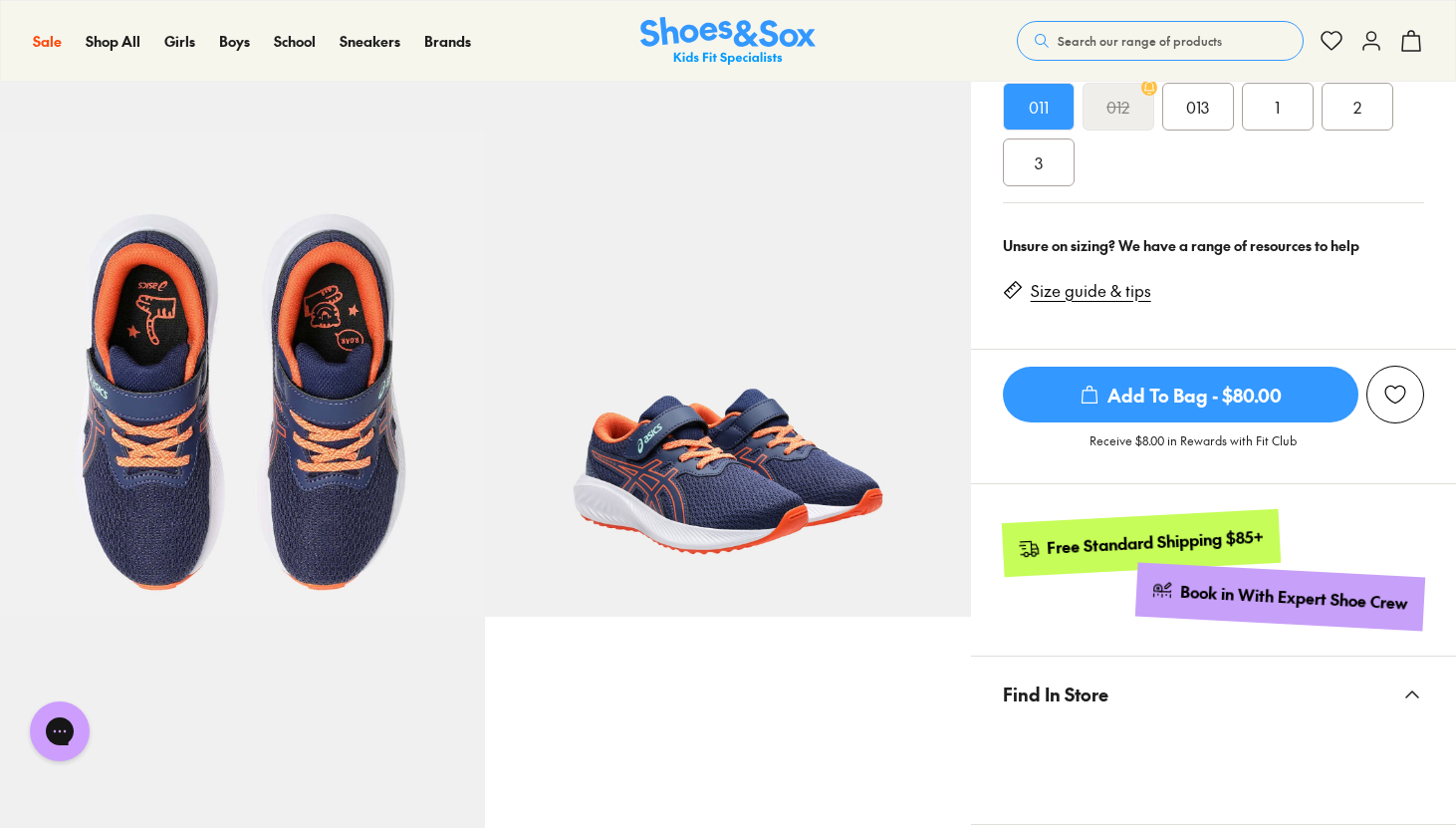 click on "013" at bounding box center [1198, 107] 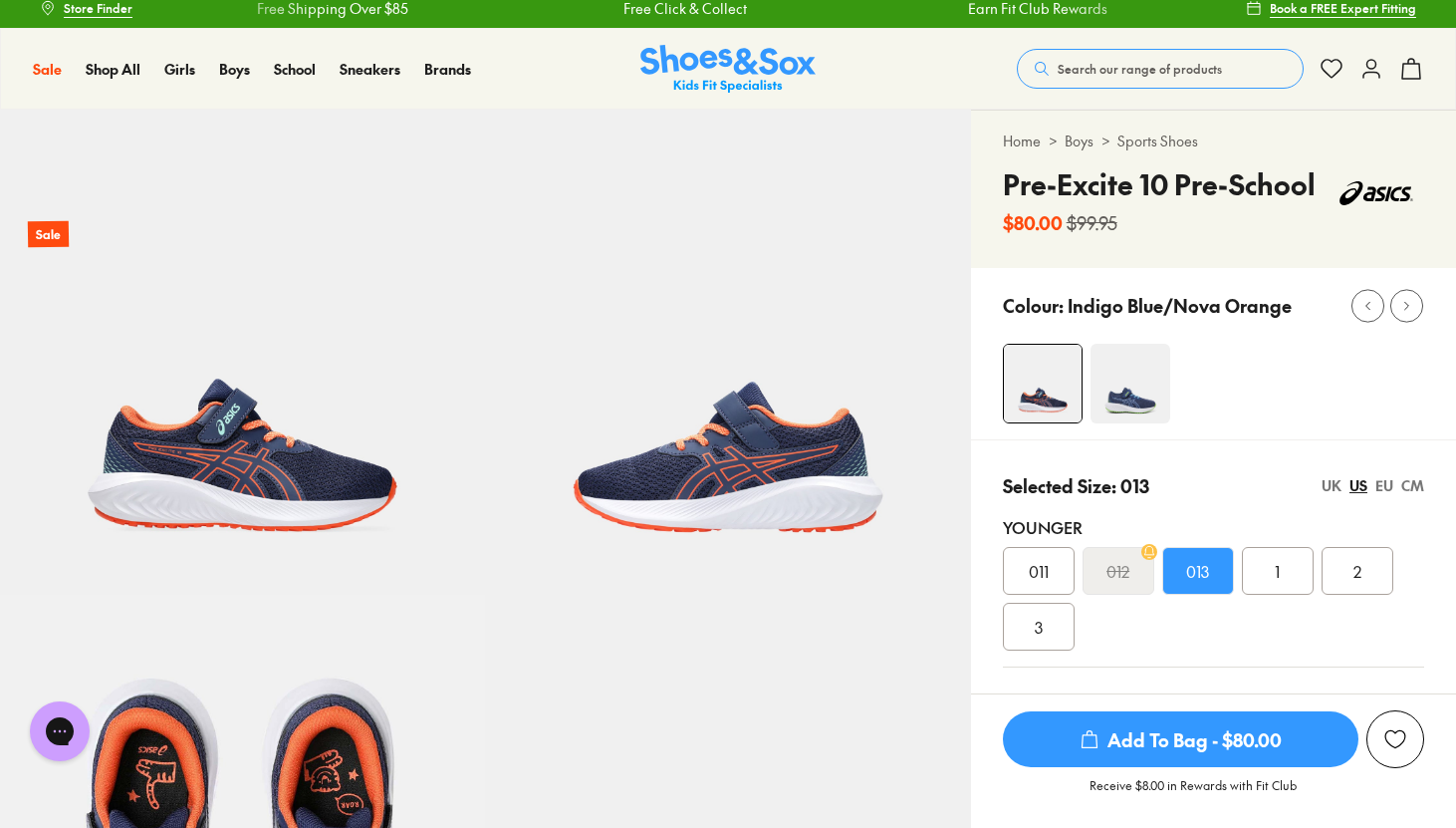 scroll, scrollTop: 14, scrollLeft: 0, axis: vertical 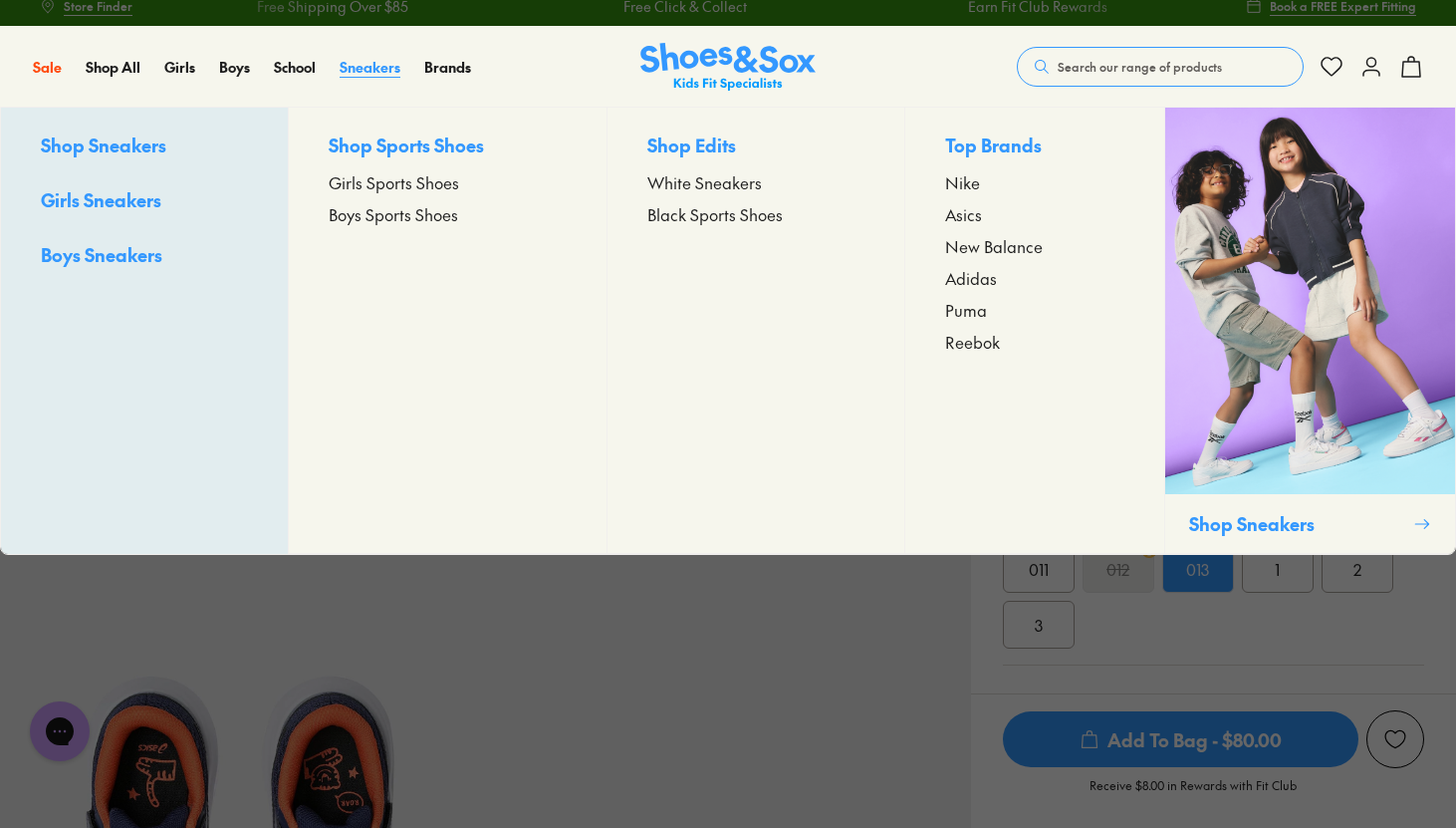 click on "Sneakers" at bounding box center (369, 67) 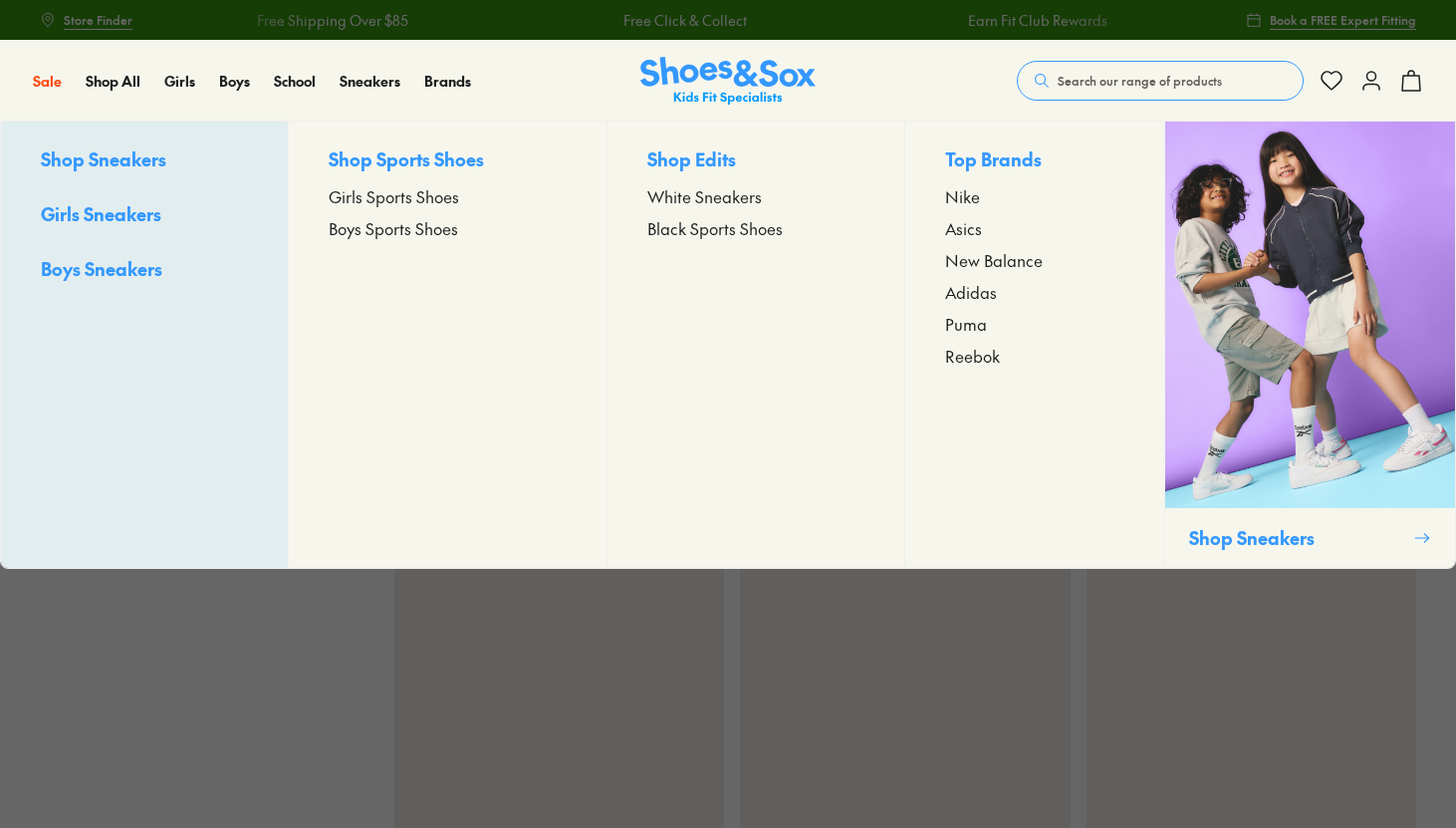 scroll, scrollTop: 0, scrollLeft: 0, axis: both 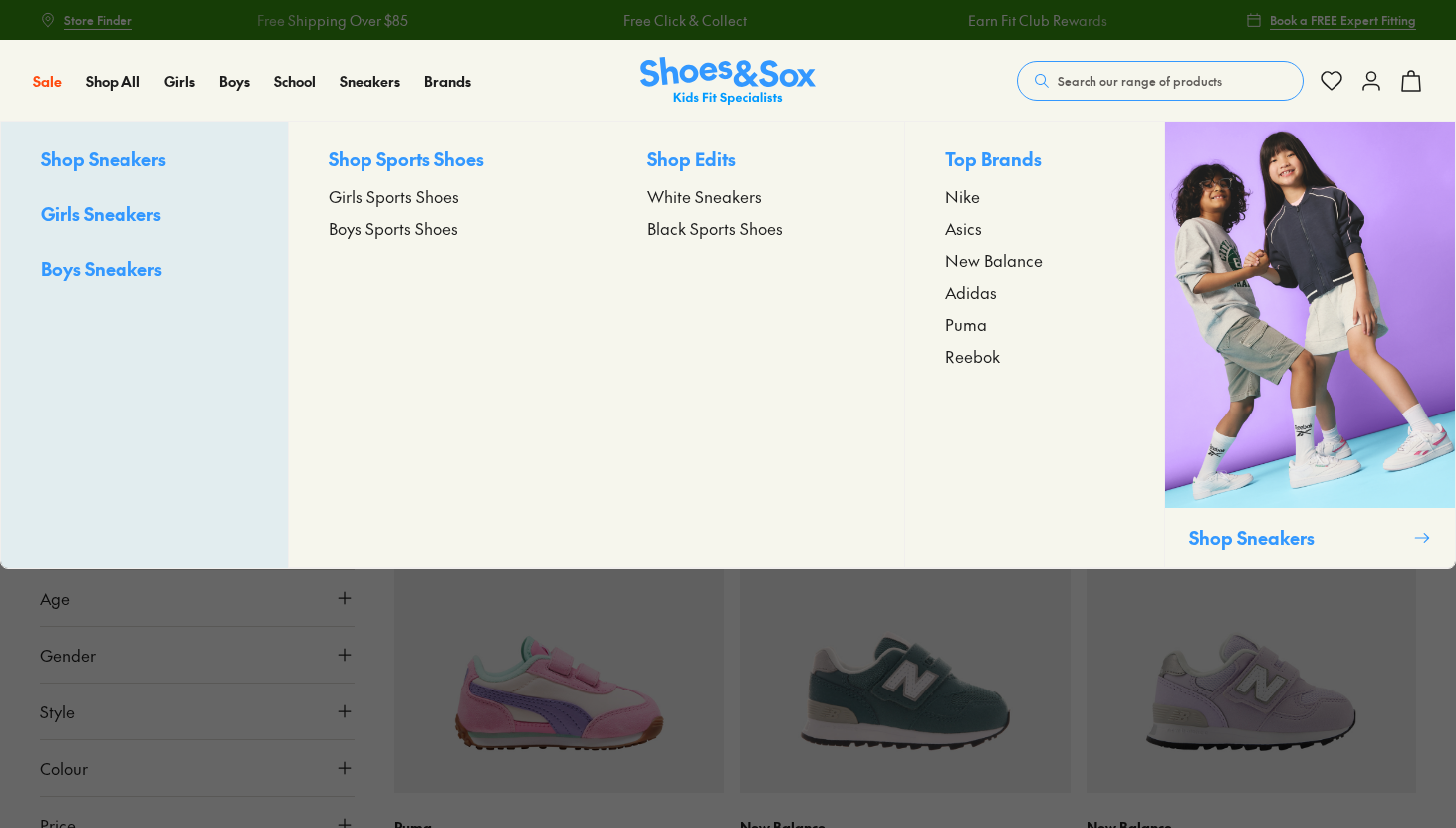 click on "Boys Sports Shoes" at bounding box center (393, 228) 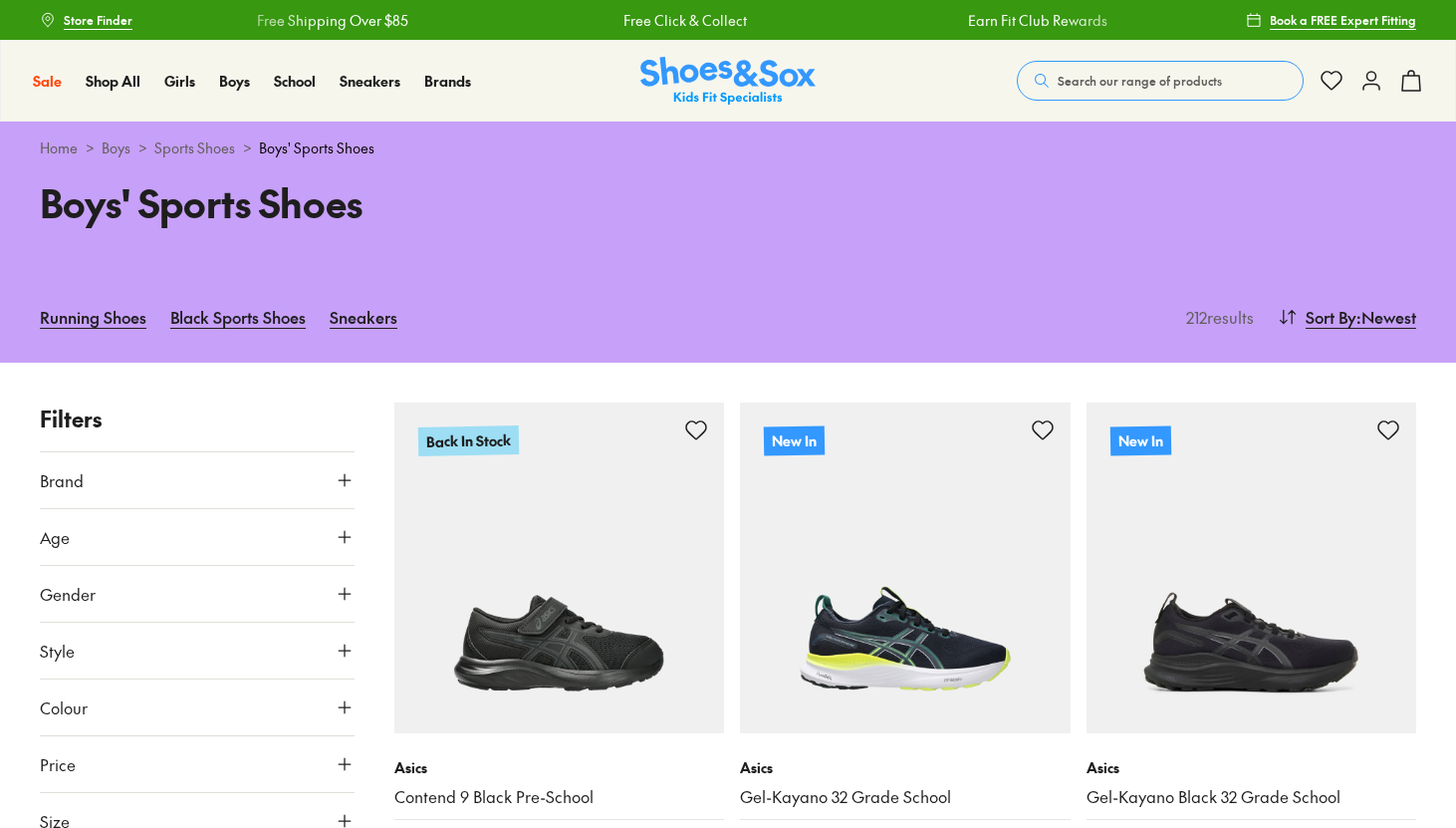 scroll, scrollTop: 0, scrollLeft: 0, axis: both 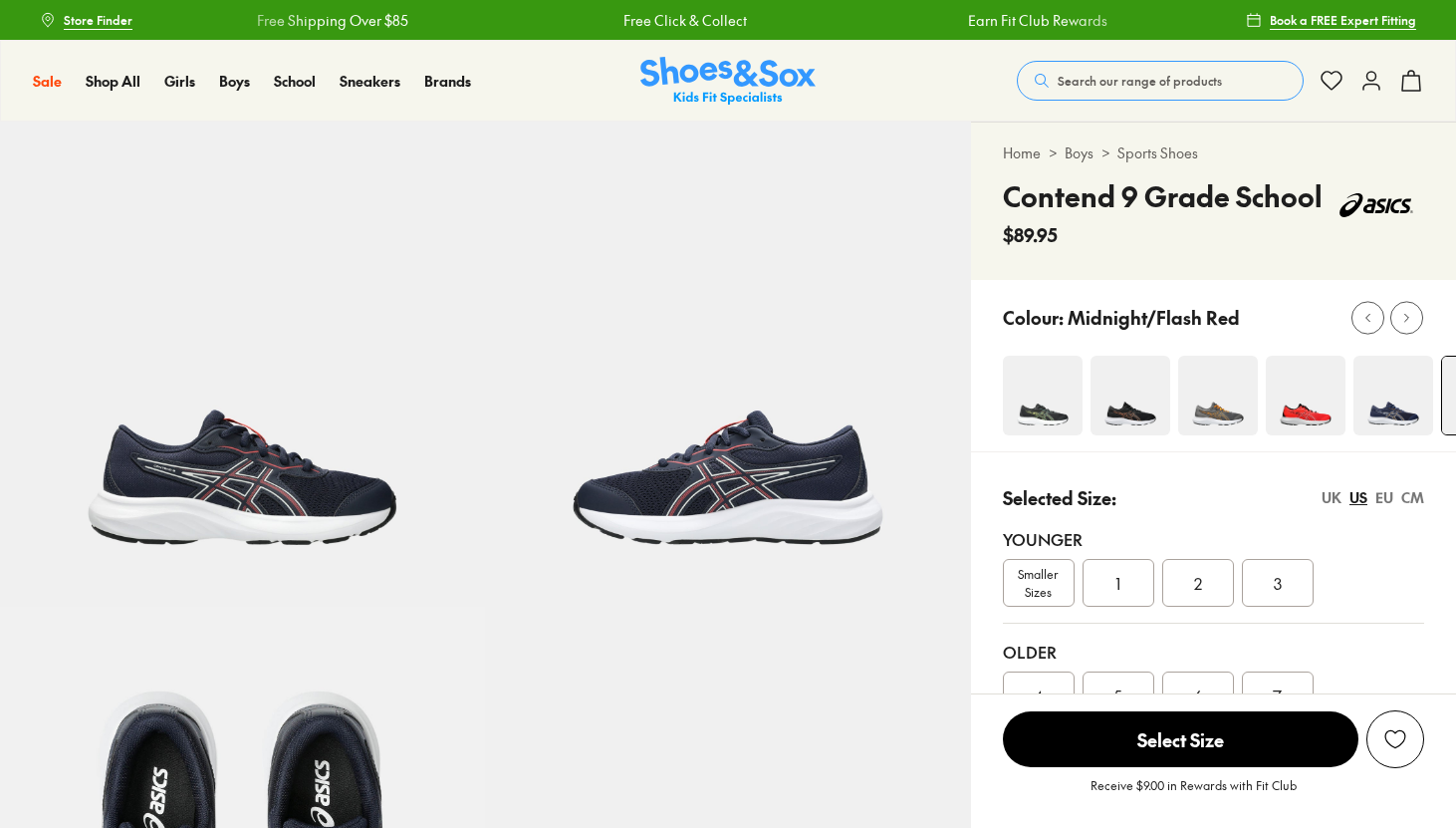 select on "*" 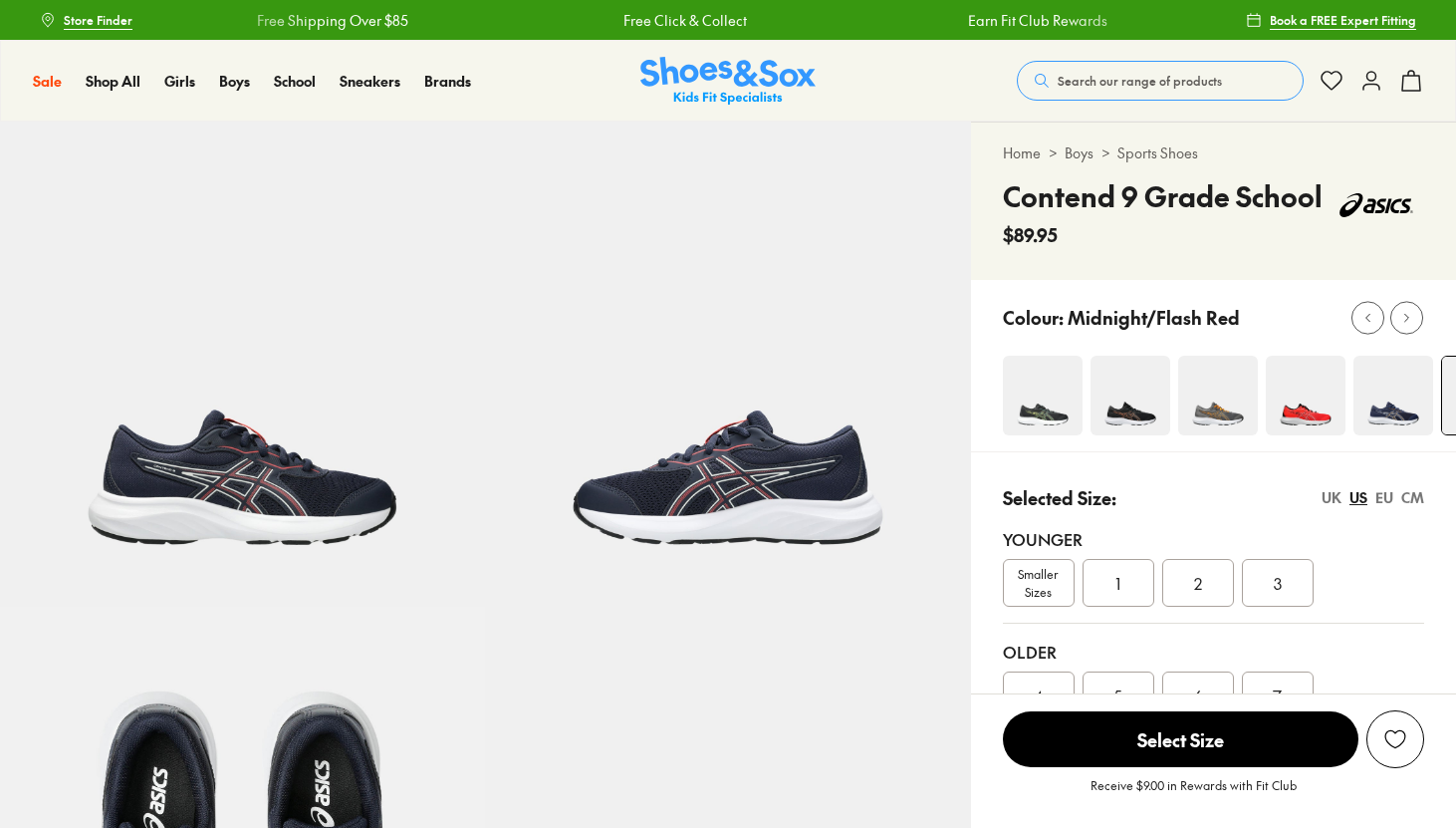 scroll, scrollTop: 0, scrollLeft: 0, axis: both 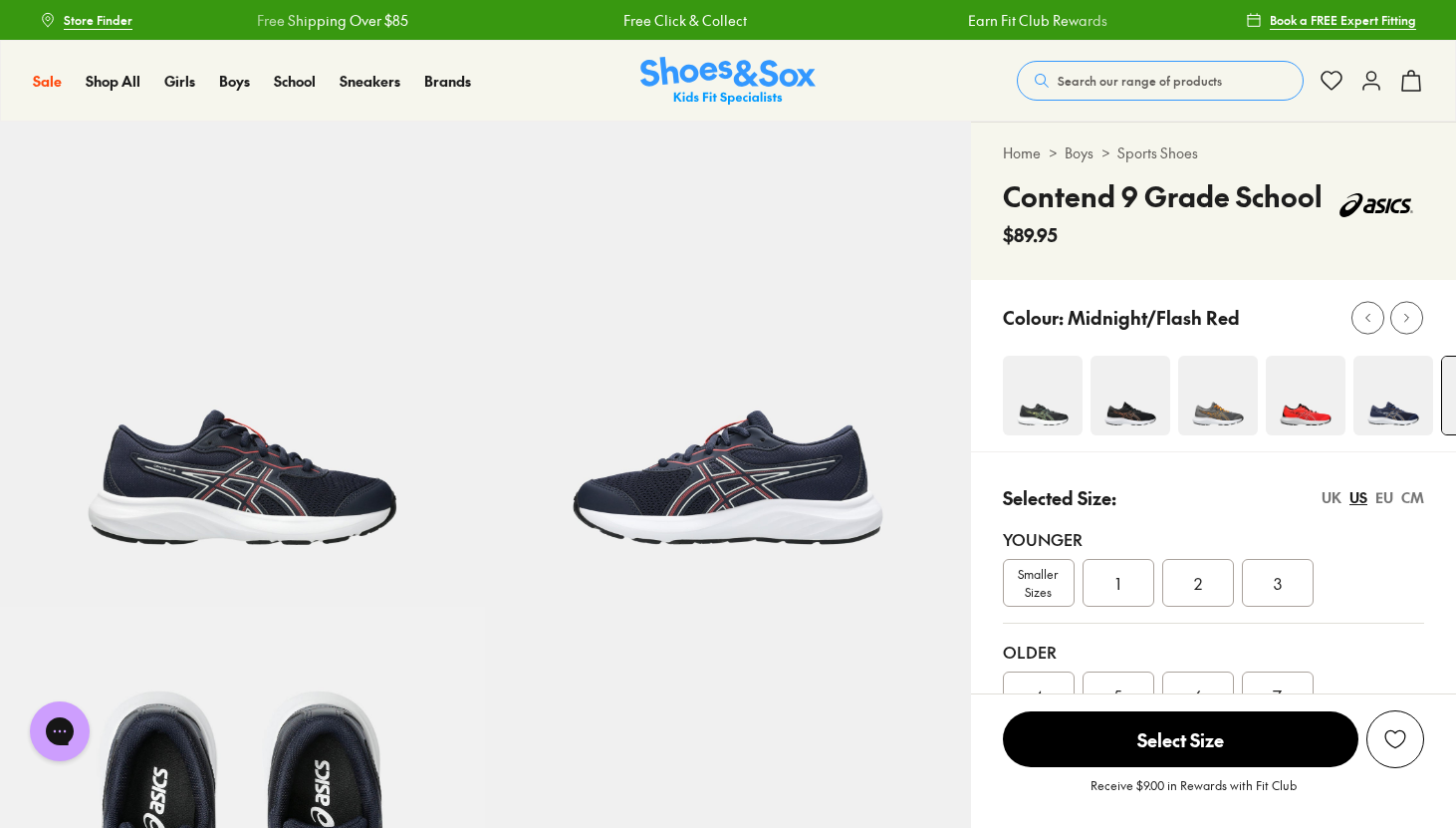 click at bounding box center [1043, 396] 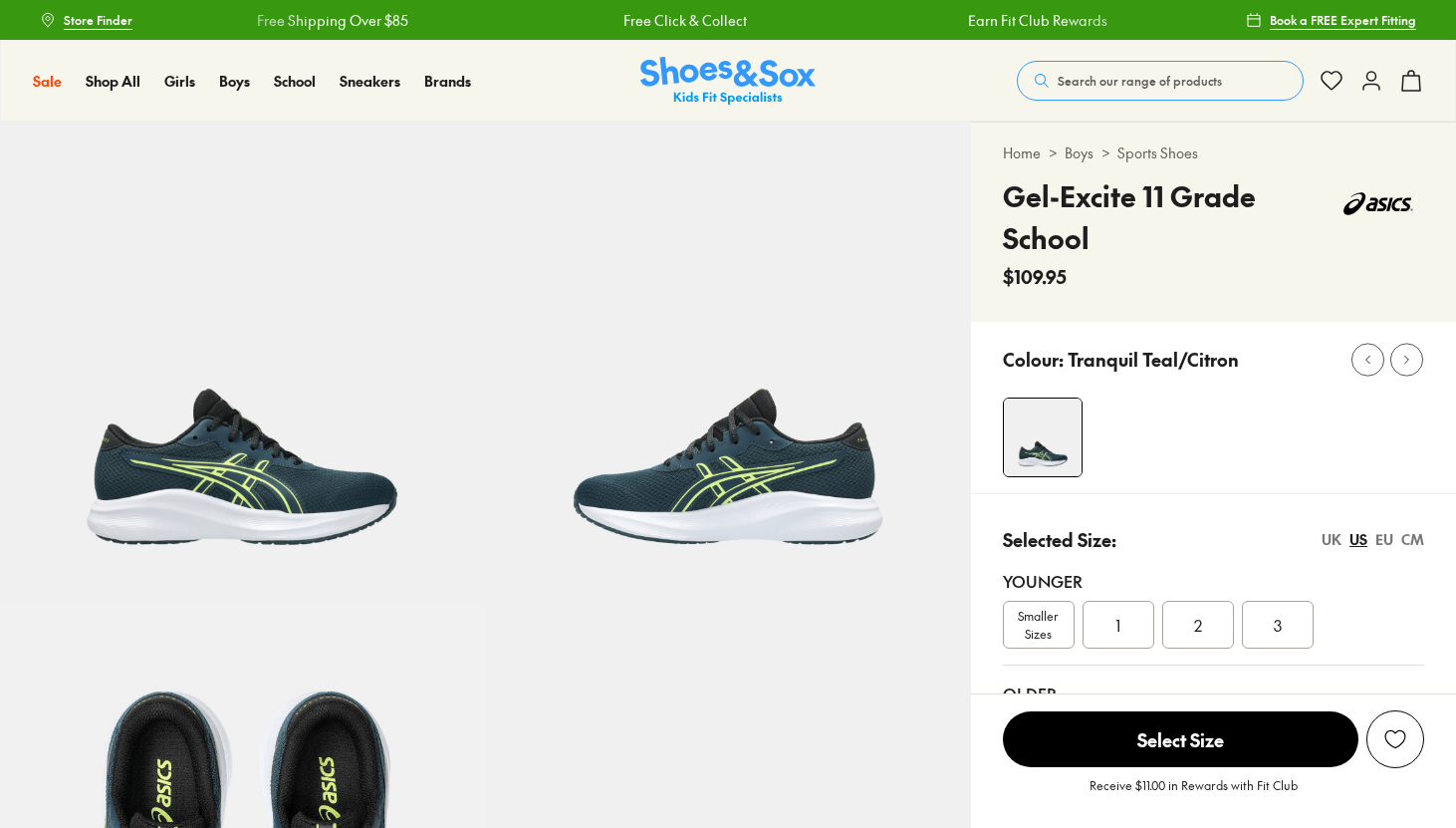 select on "*" 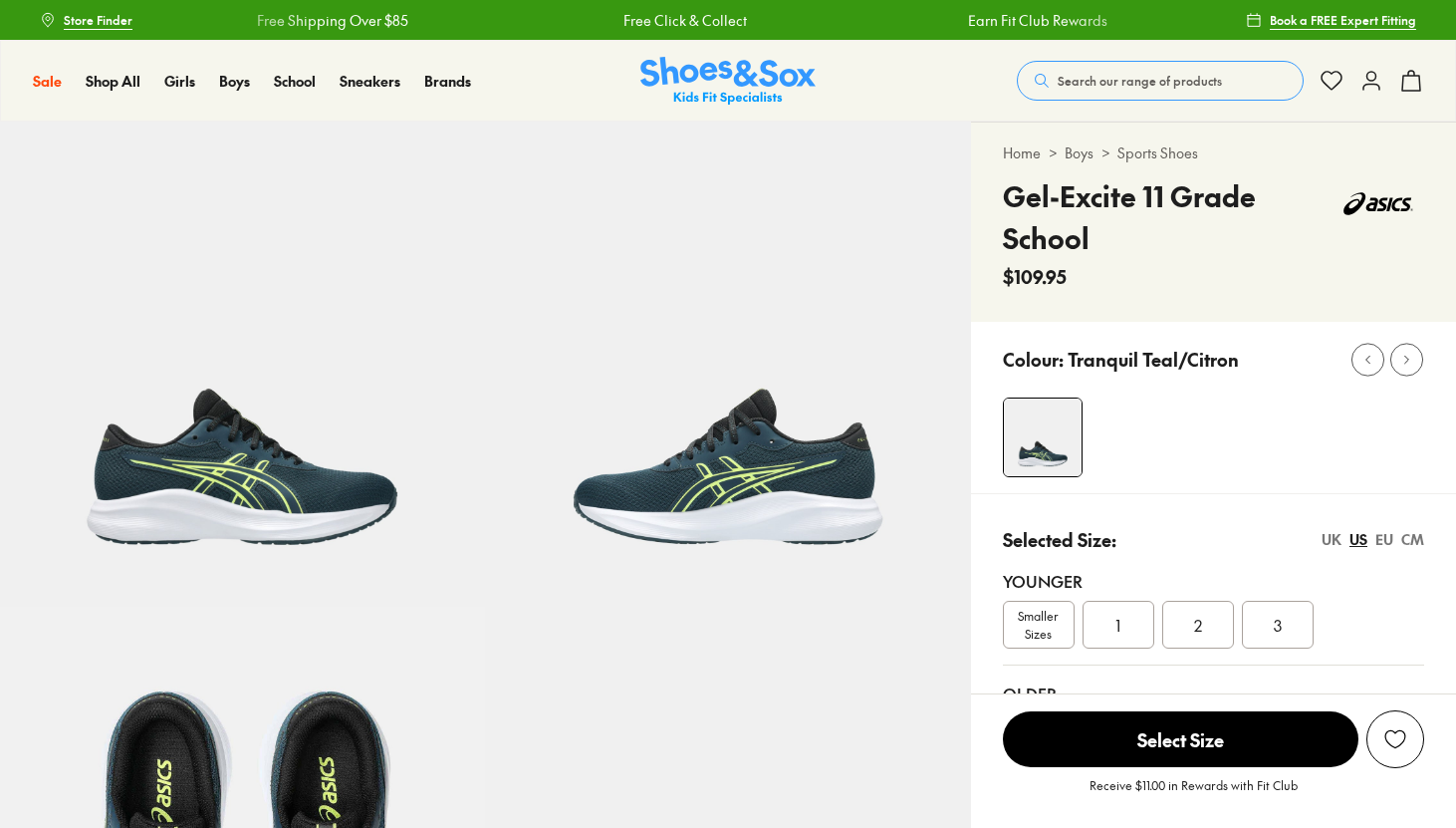scroll, scrollTop: 0, scrollLeft: 0, axis: both 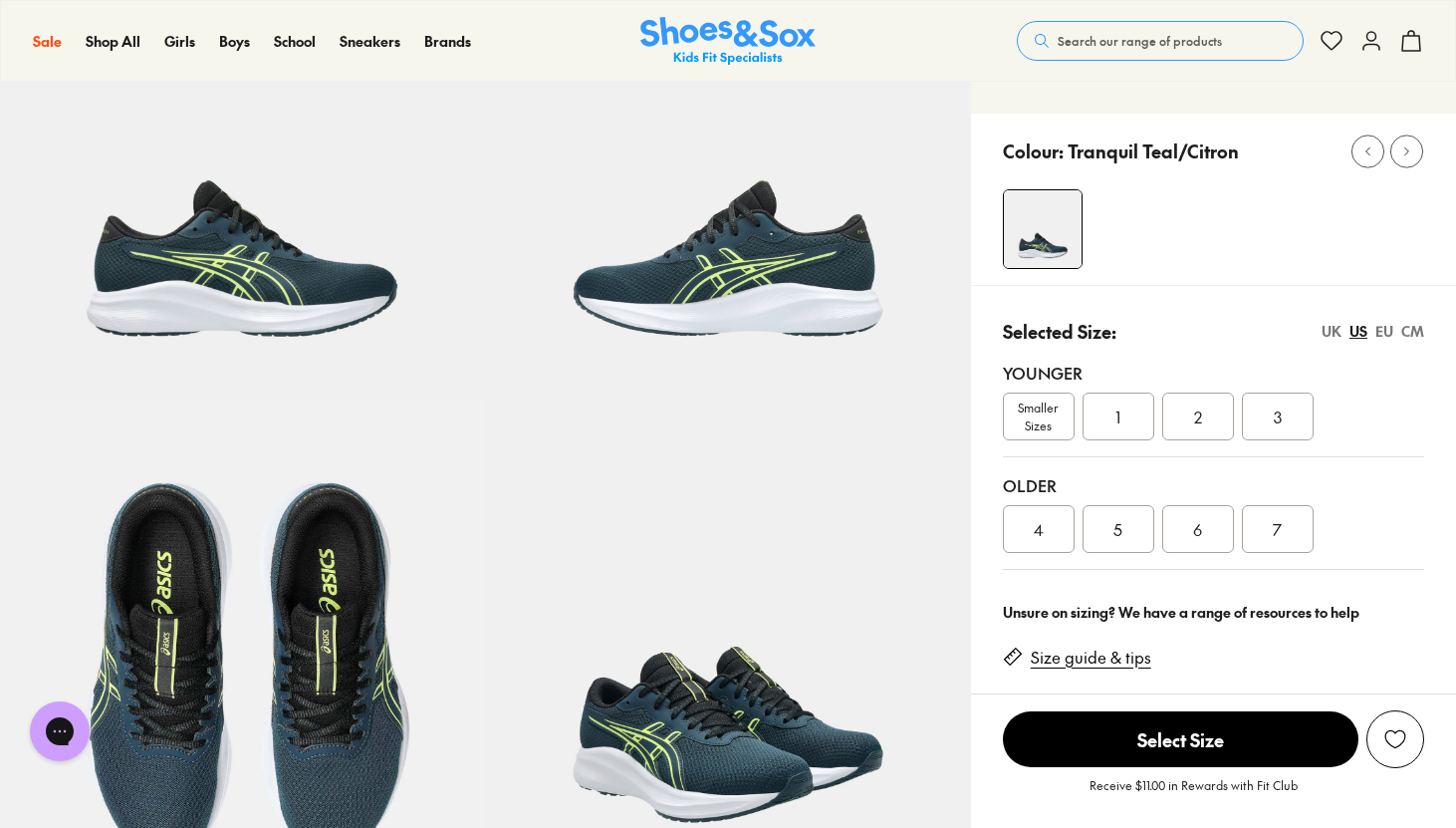 click on "UK" at bounding box center (1332, 331) 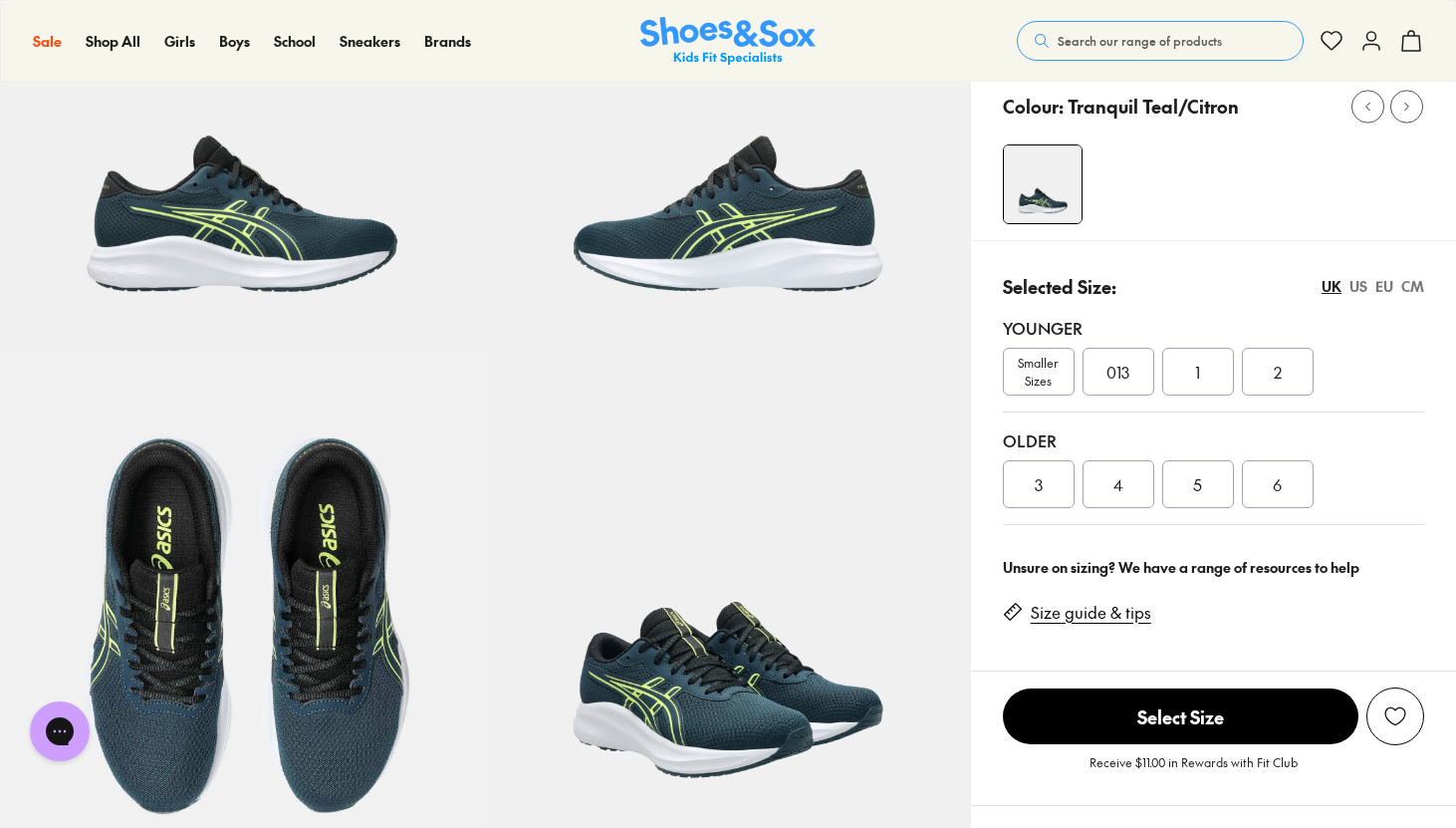 scroll, scrollTop: 259, scrollLeft: 0, axis: vertical 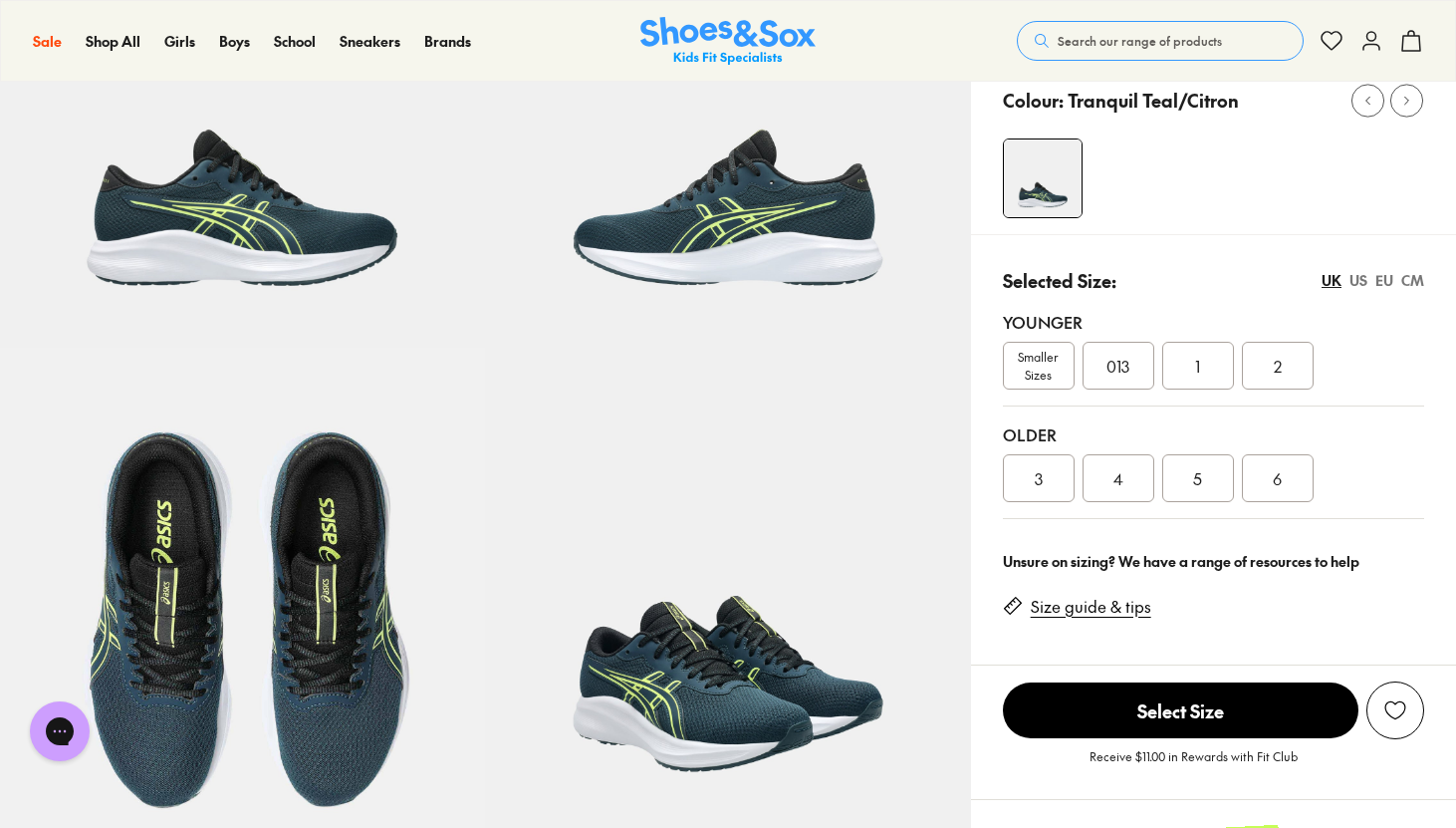 click on "3" at bounding box center (1039, 478) 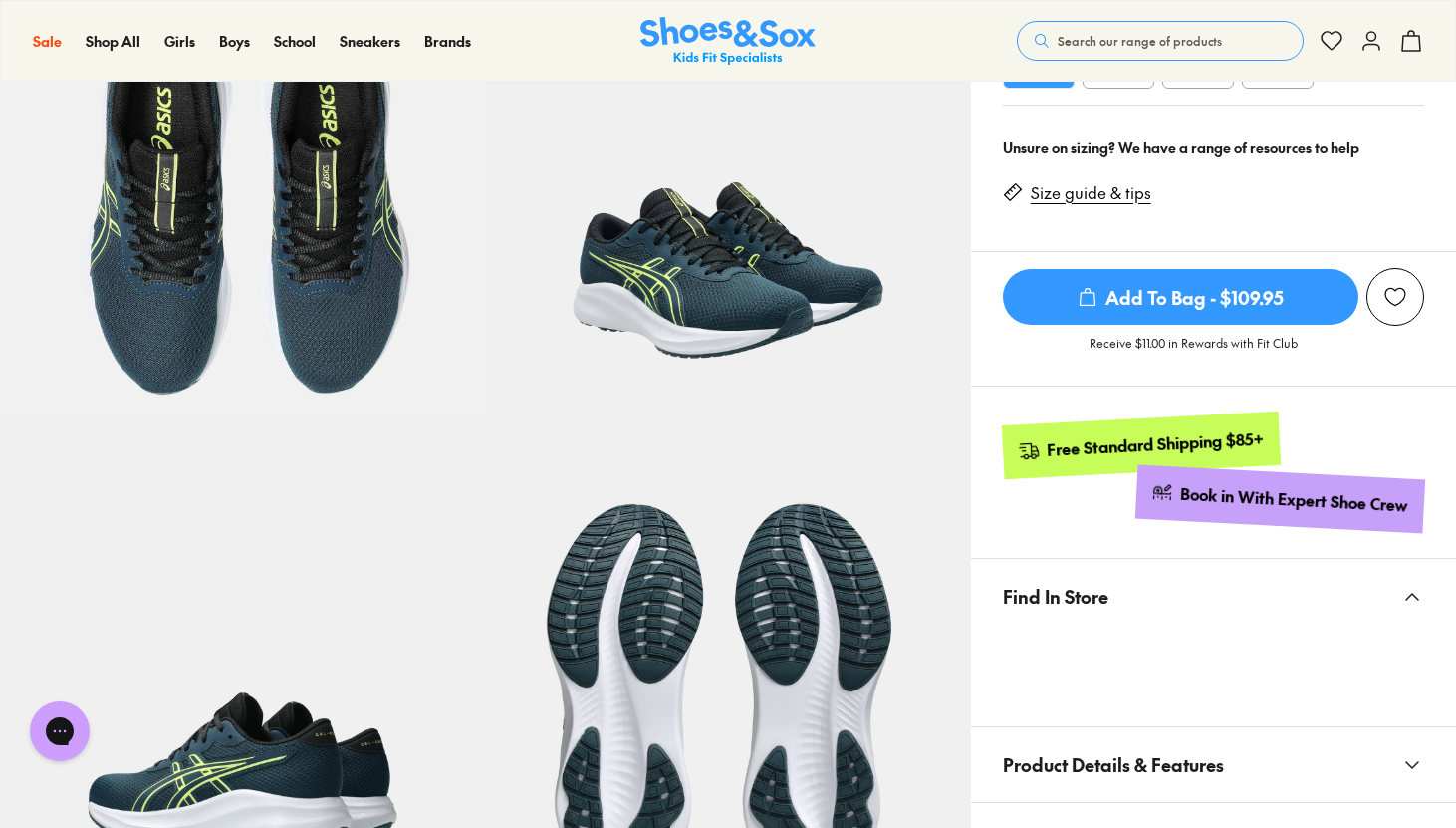 scroll, scrollTop: 1164, scrollLeft: 0, axis: vertical 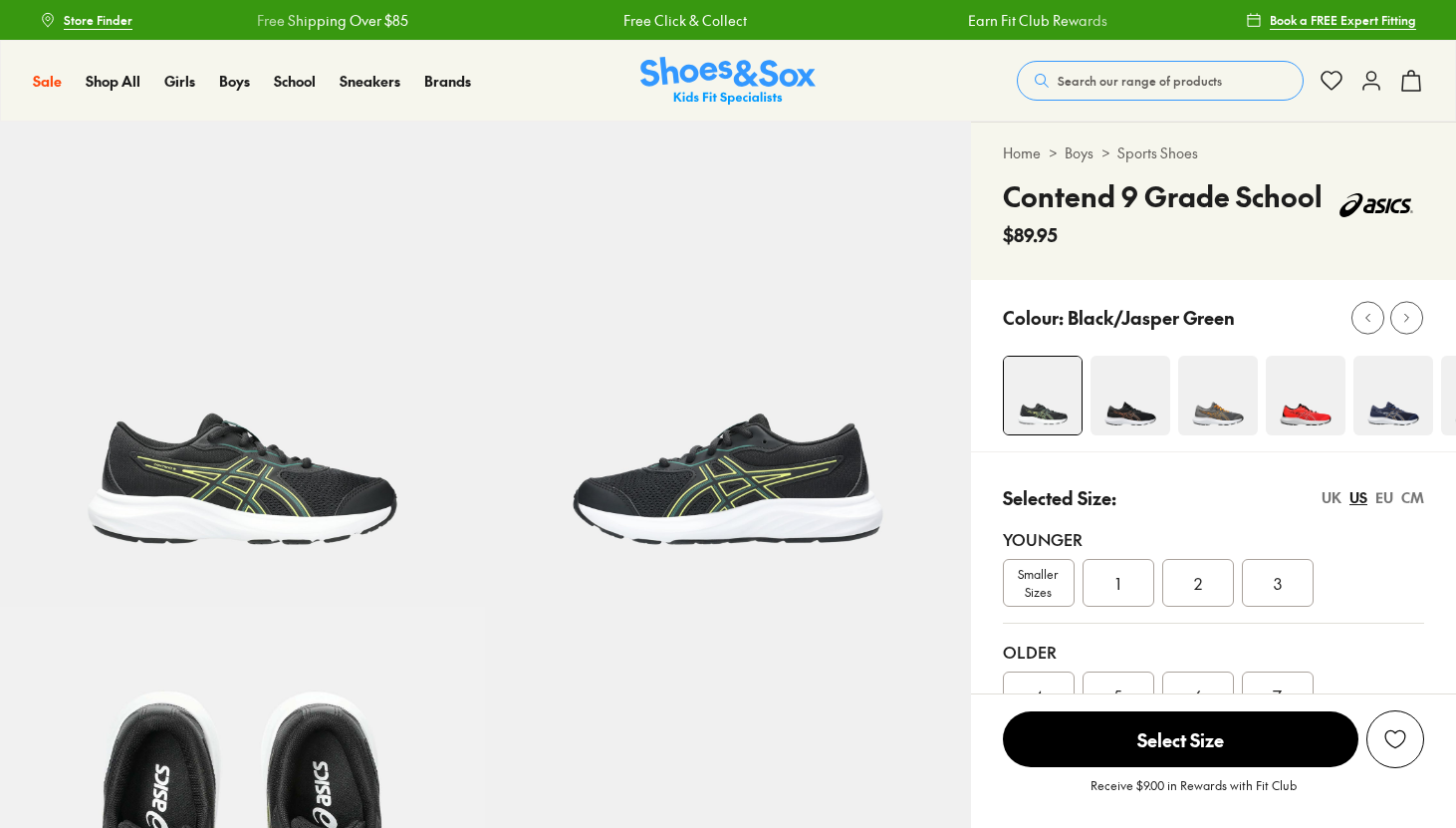 select on "*" 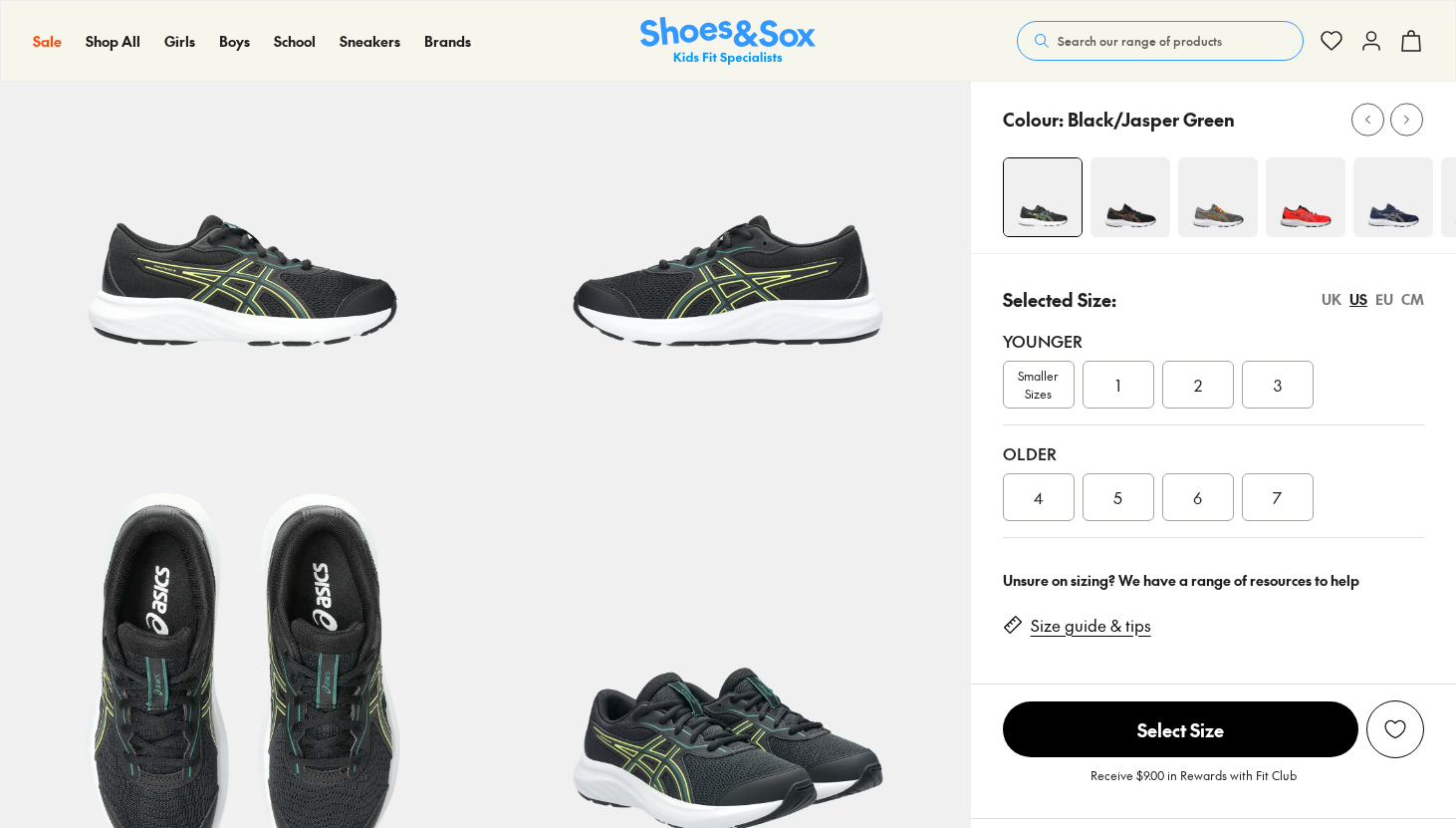 scroll, scrollTop: 212, scrollLeft: 0, axis: vertical 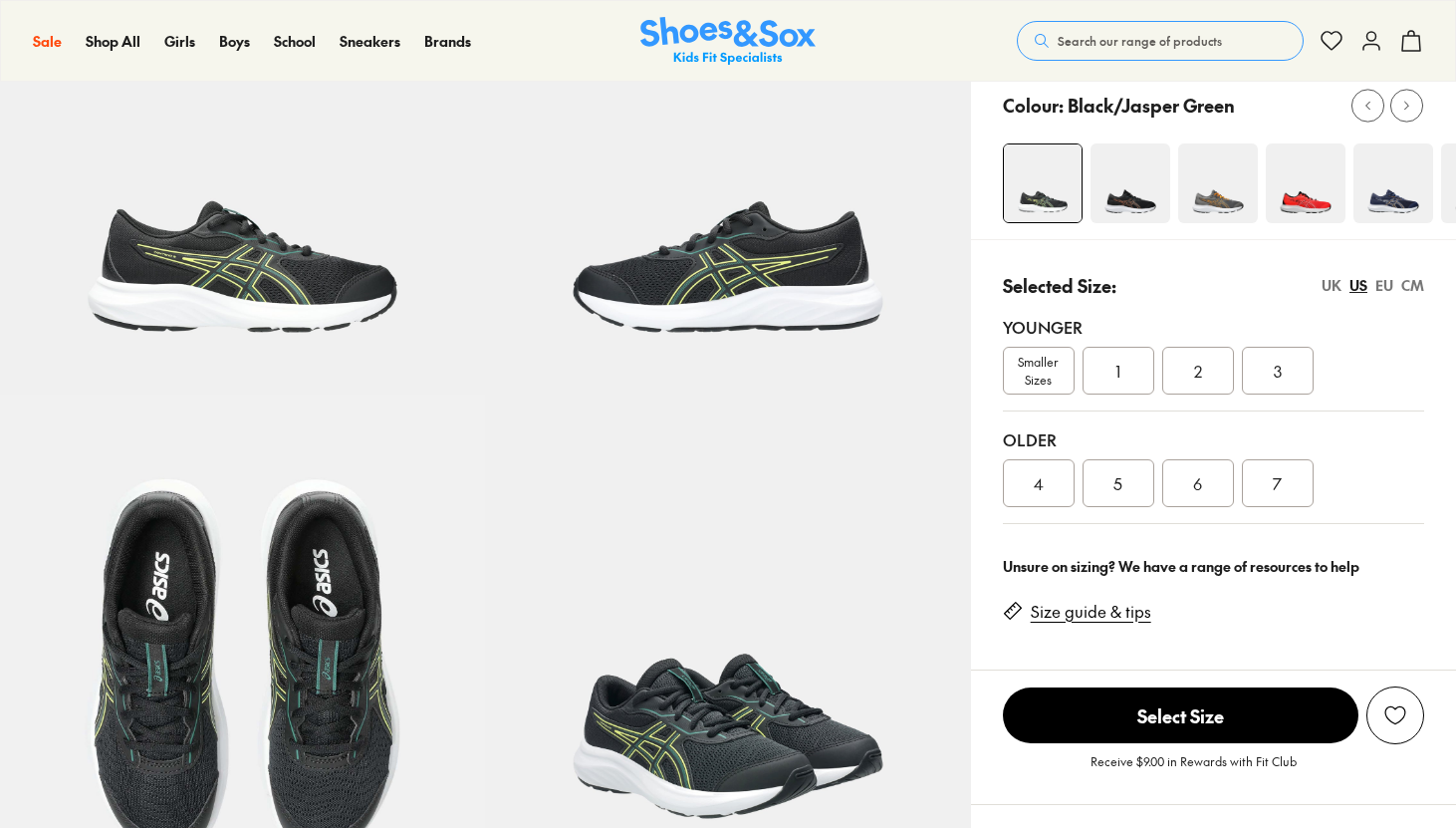 click on "4" at bounding box center [1039, 483] 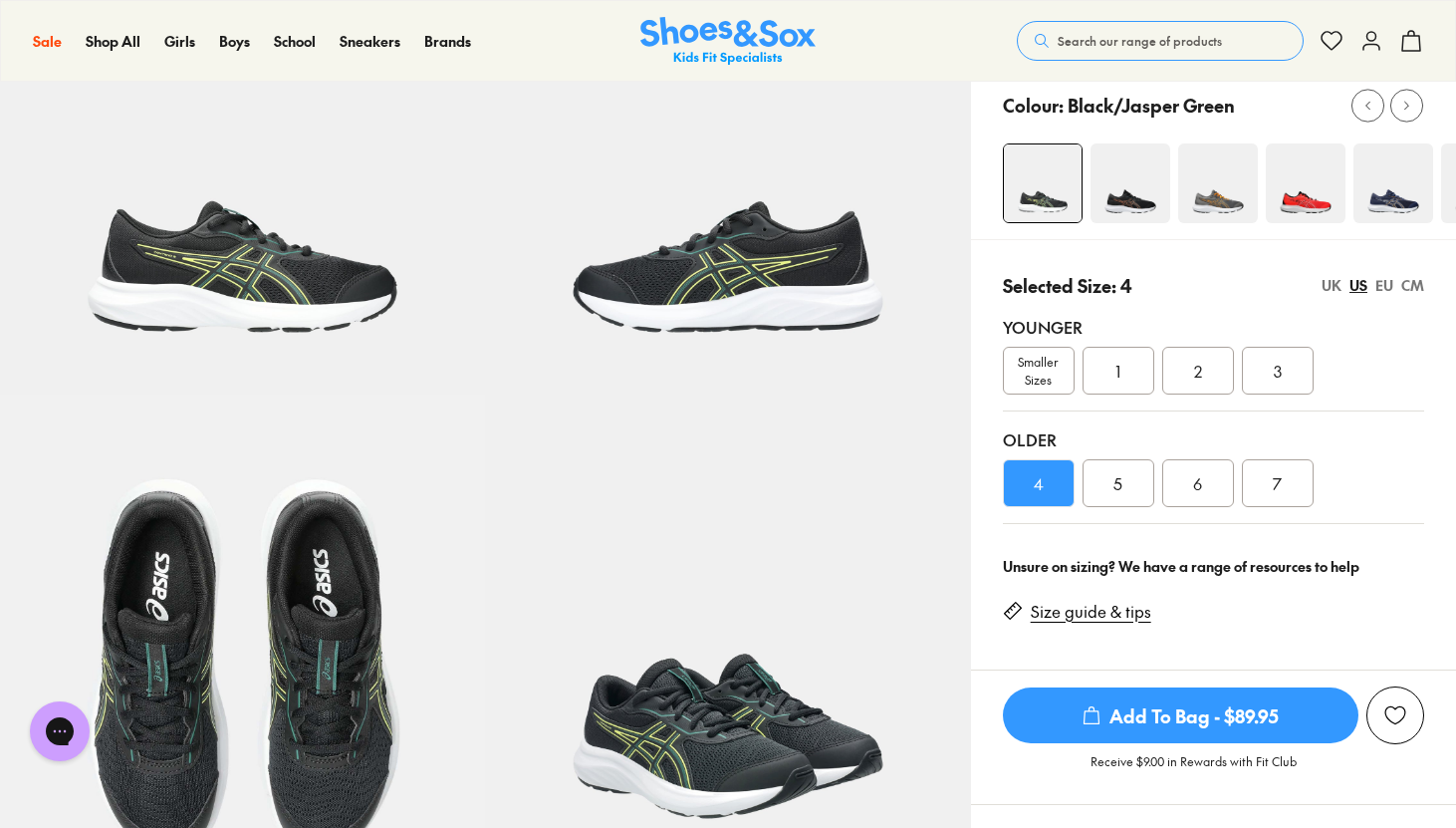 scroll, scrollTop: 0, scrollLeft: 0, axis: both 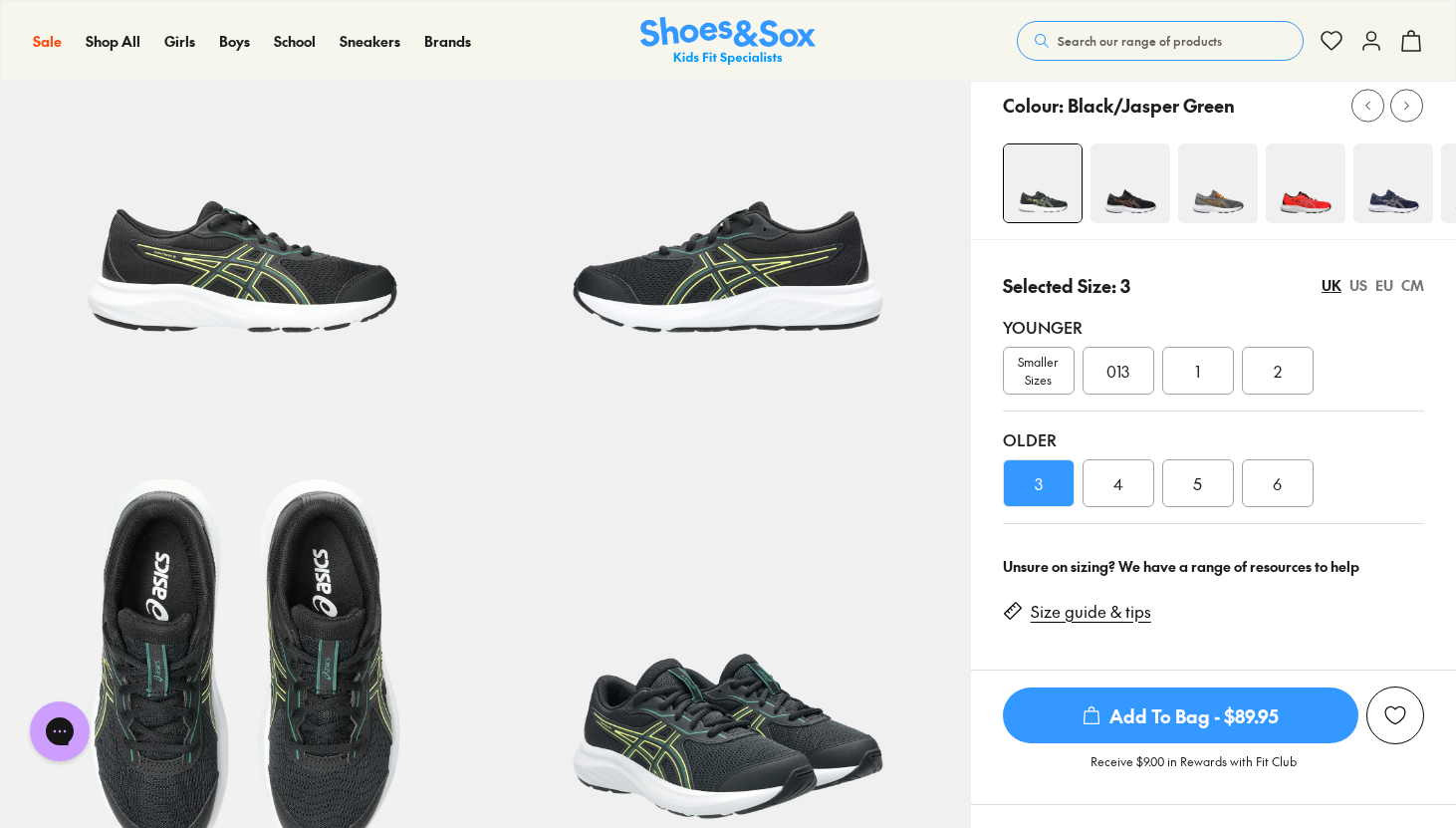 click on "3" at bounding box center [1039, 483] 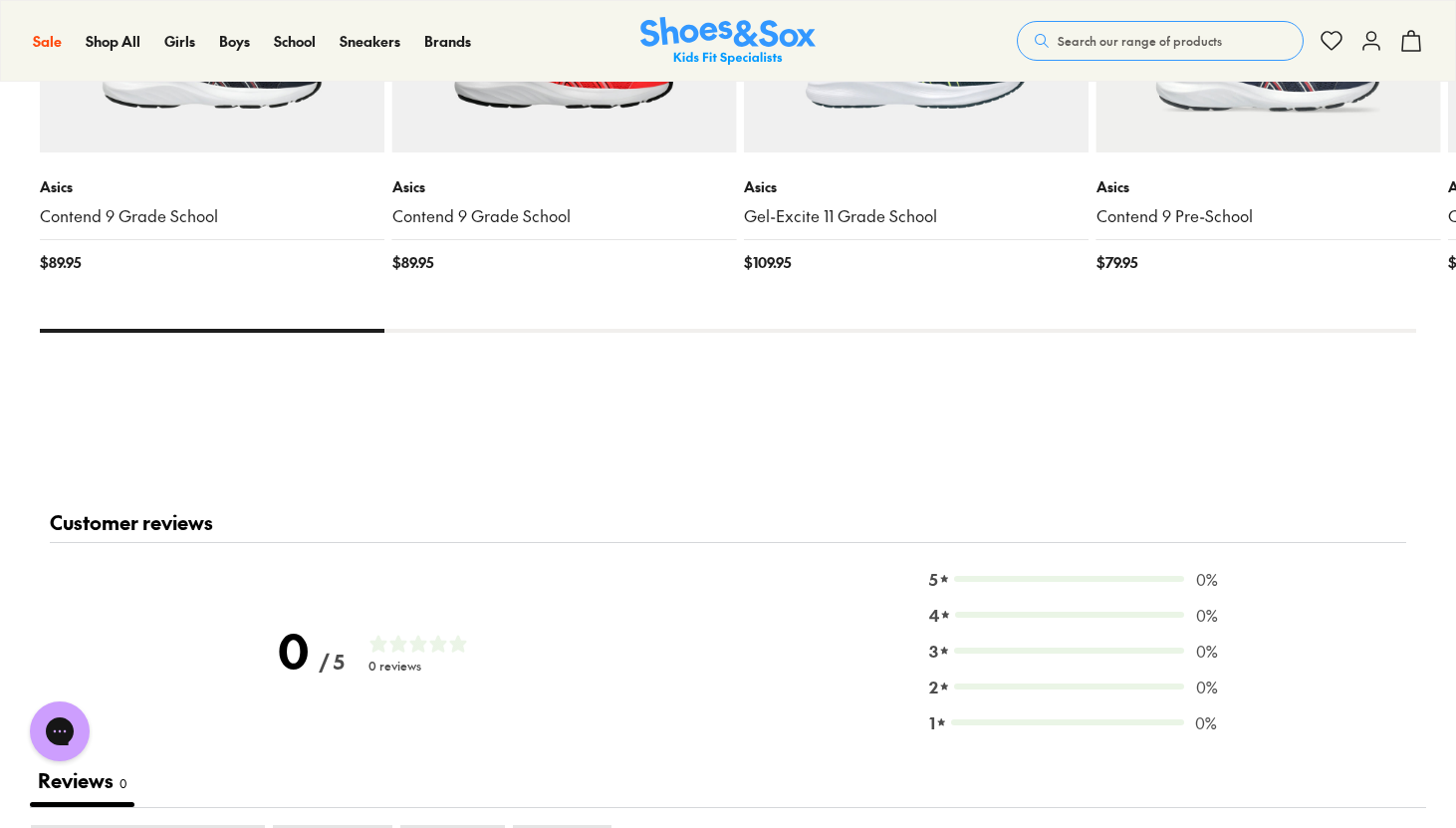 scroll, scrollTop: 1924, scrollLeft: 0, axis: vertical 